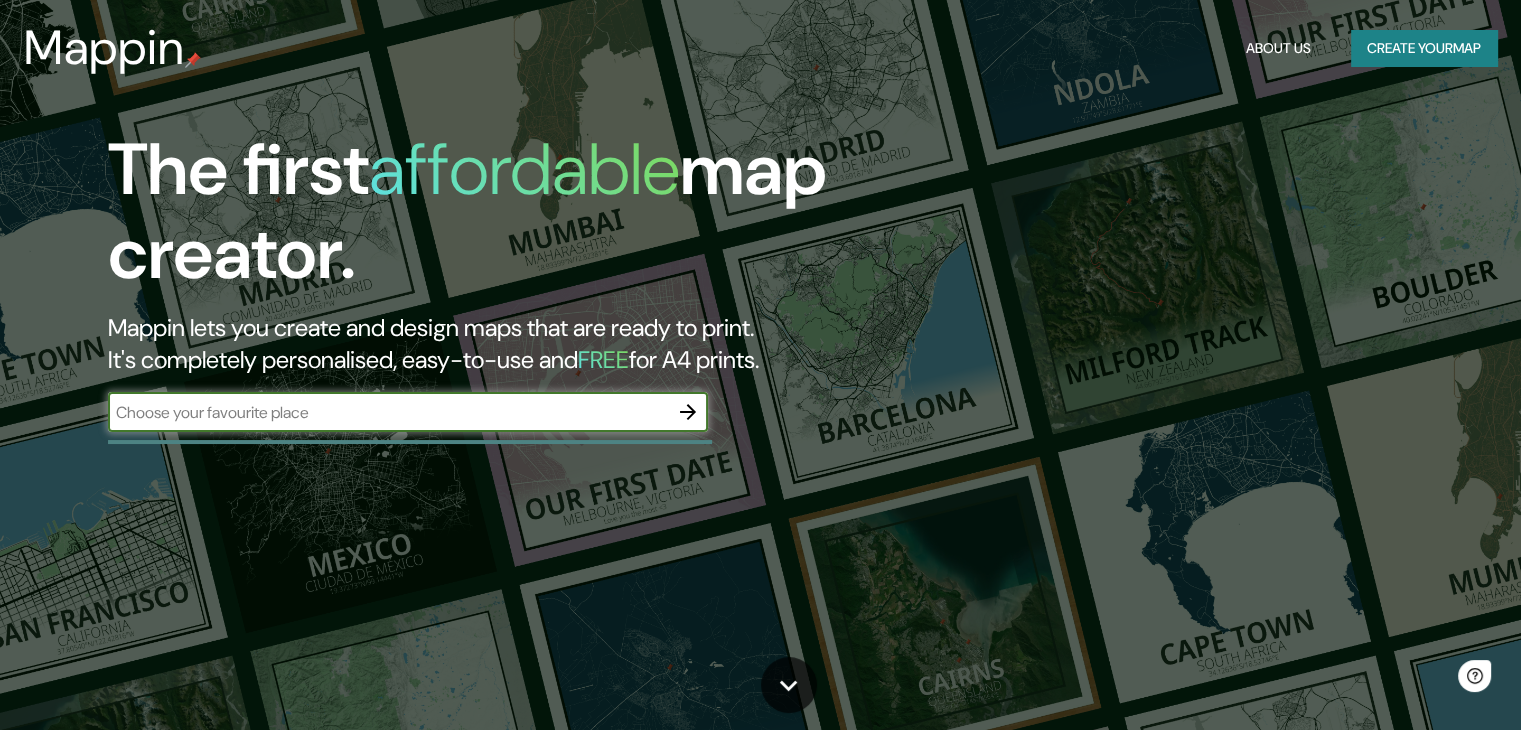 scroll, scrollTop: 0, scrollLeft: 0, axis: both 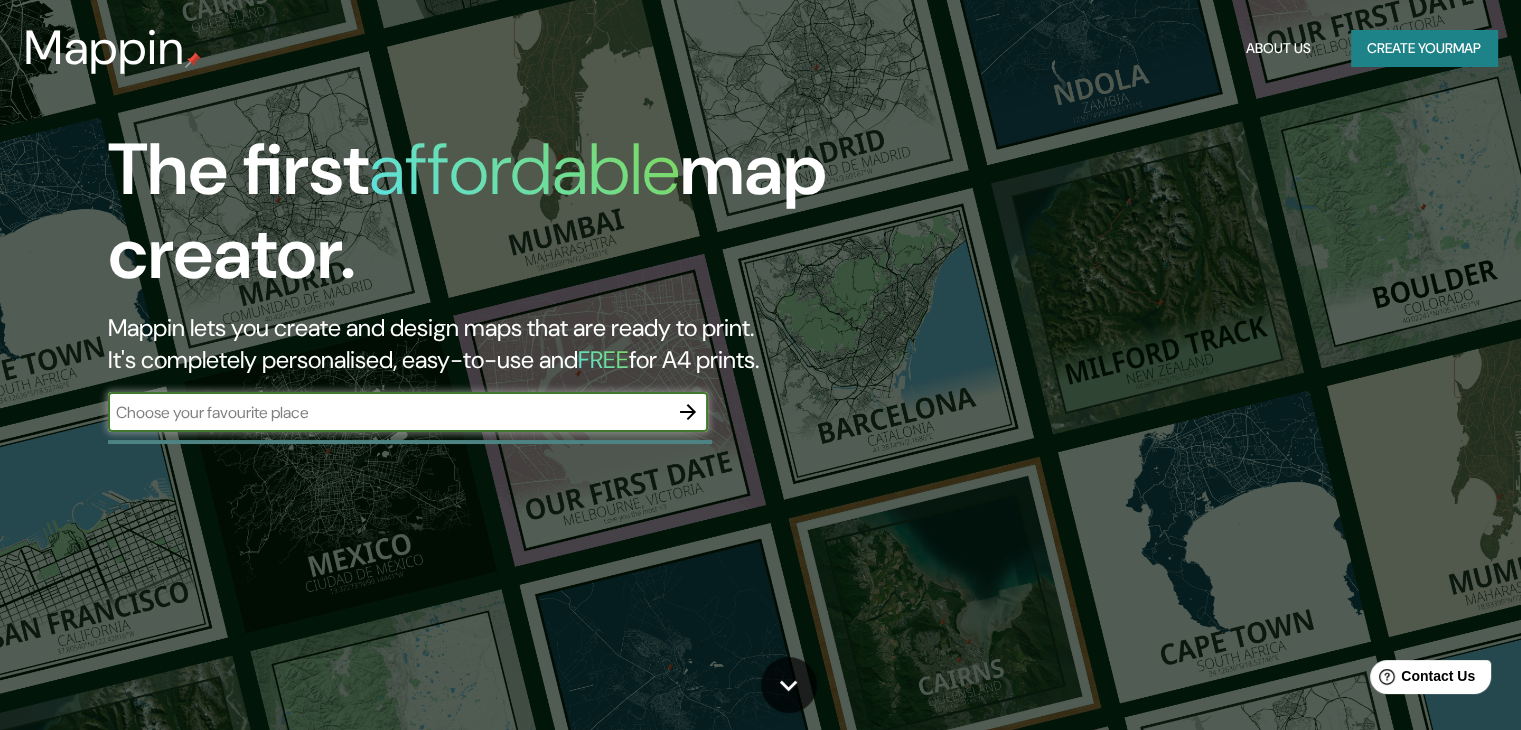 click at bounding box center (388, 412) 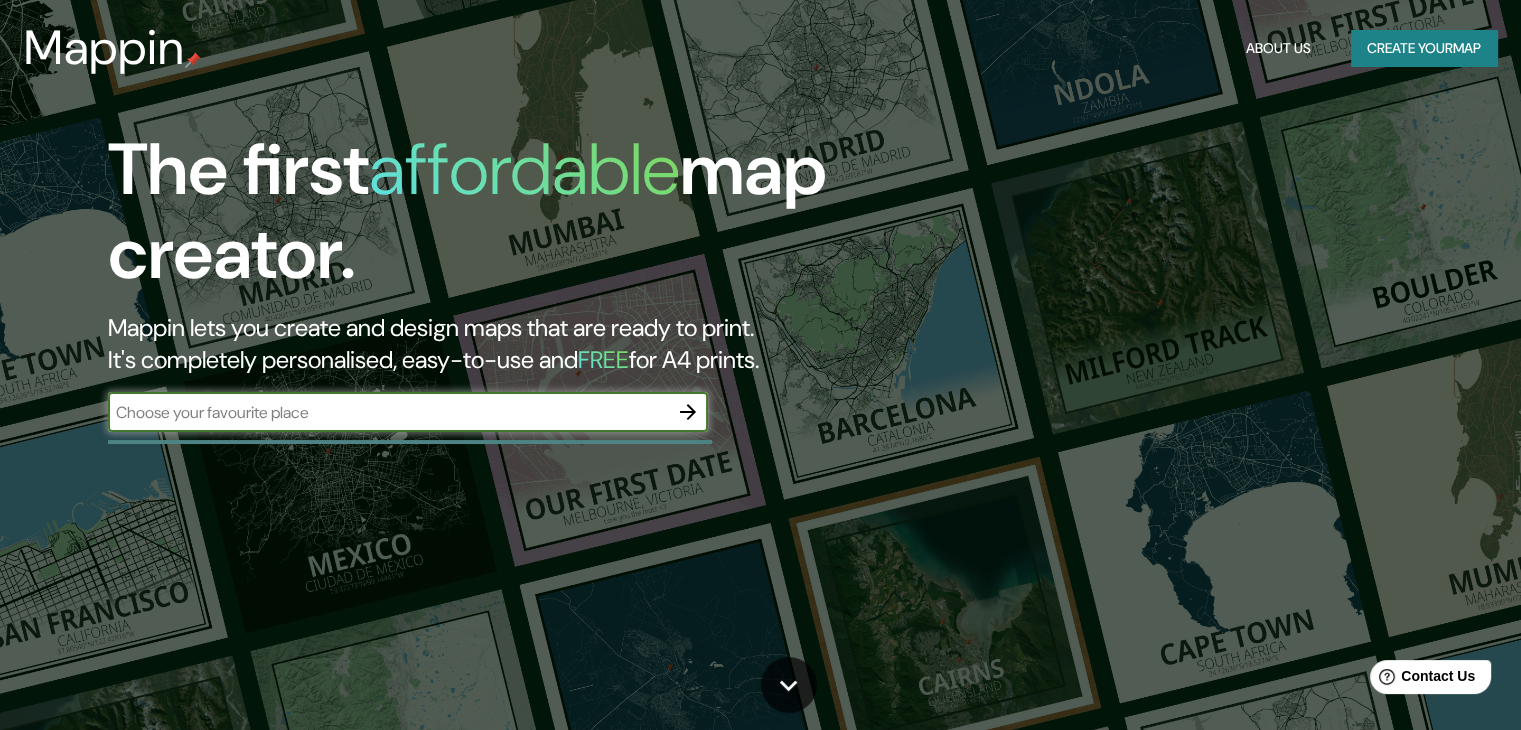 click 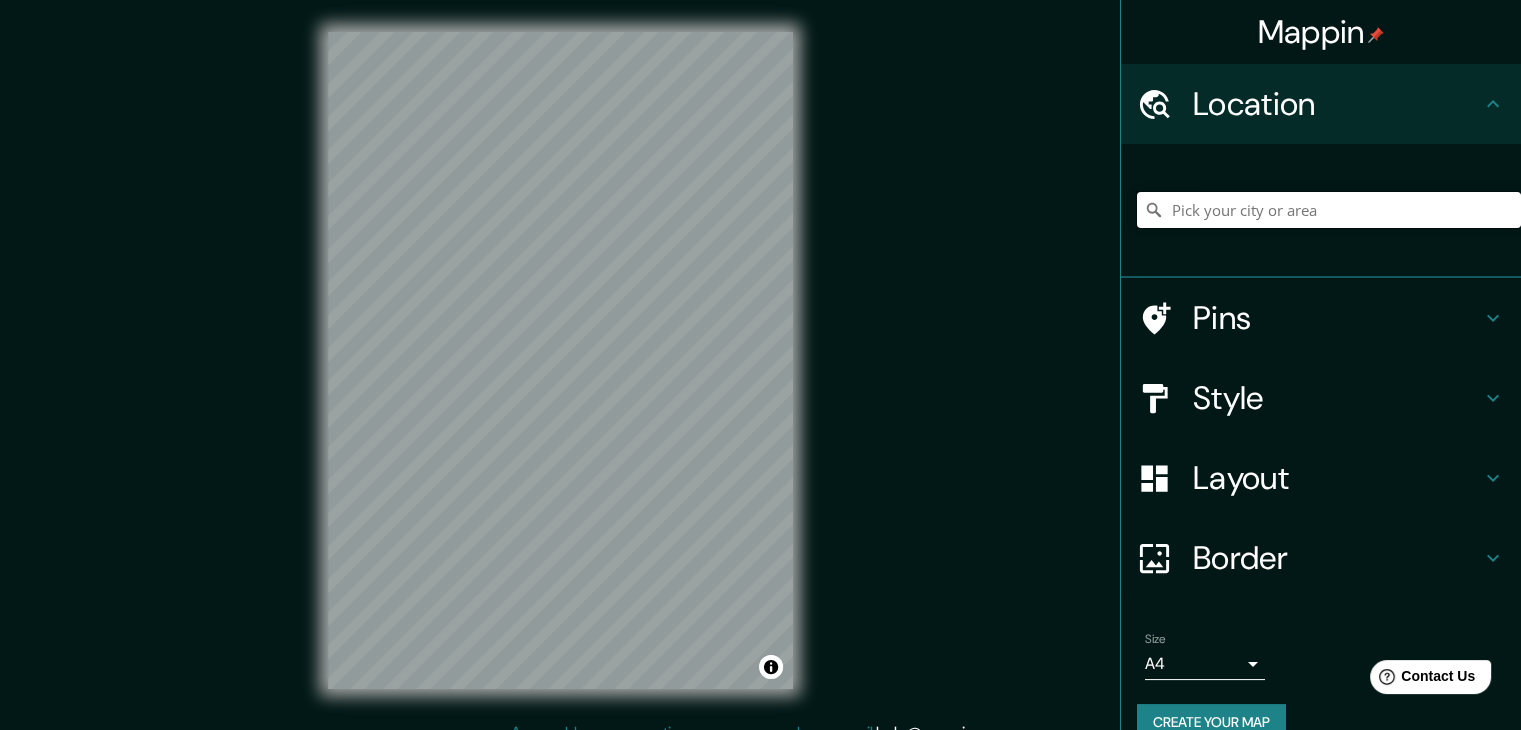 click at bounding box center (1329, 210) 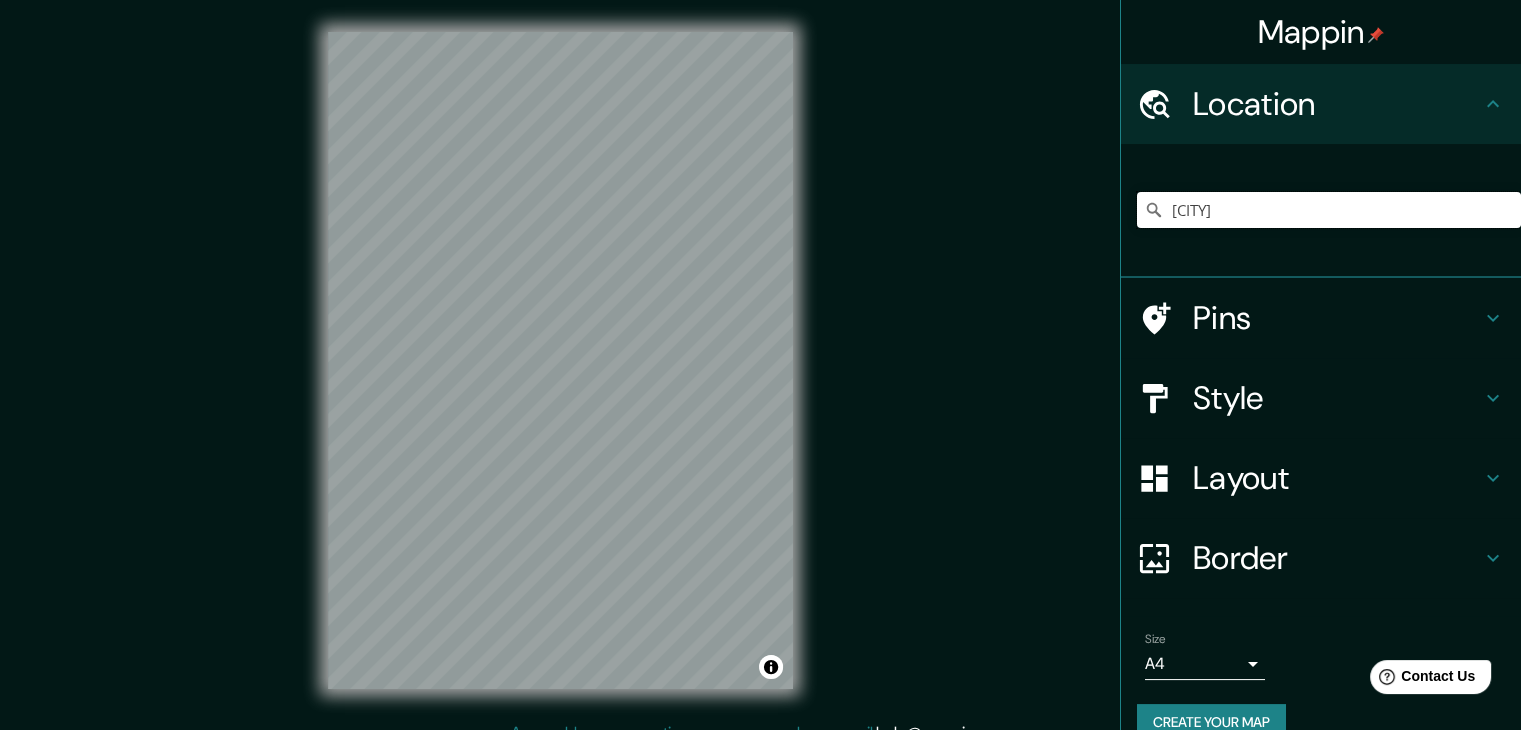 type on "[CITY]" 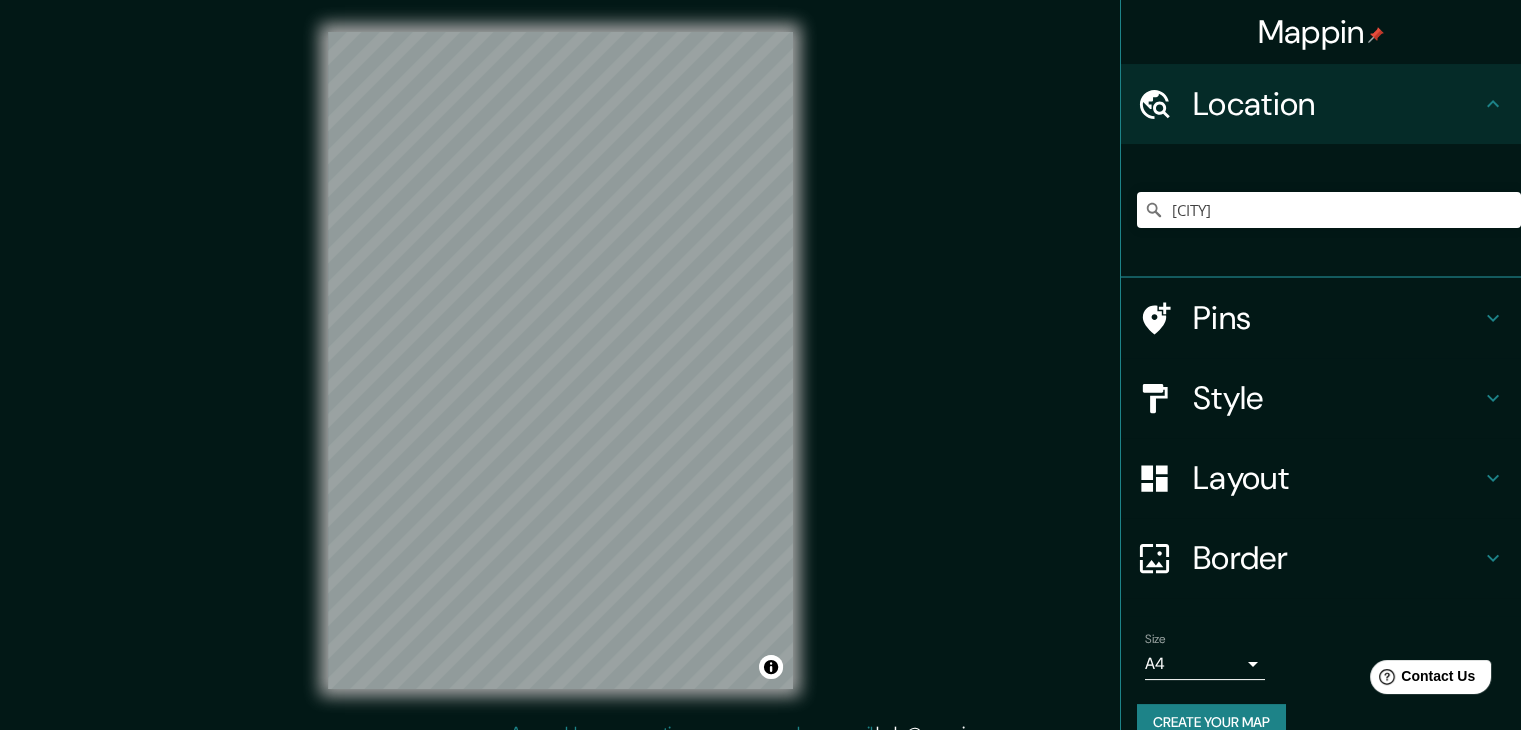 click on "Style" at bounding box center [1337, 398] 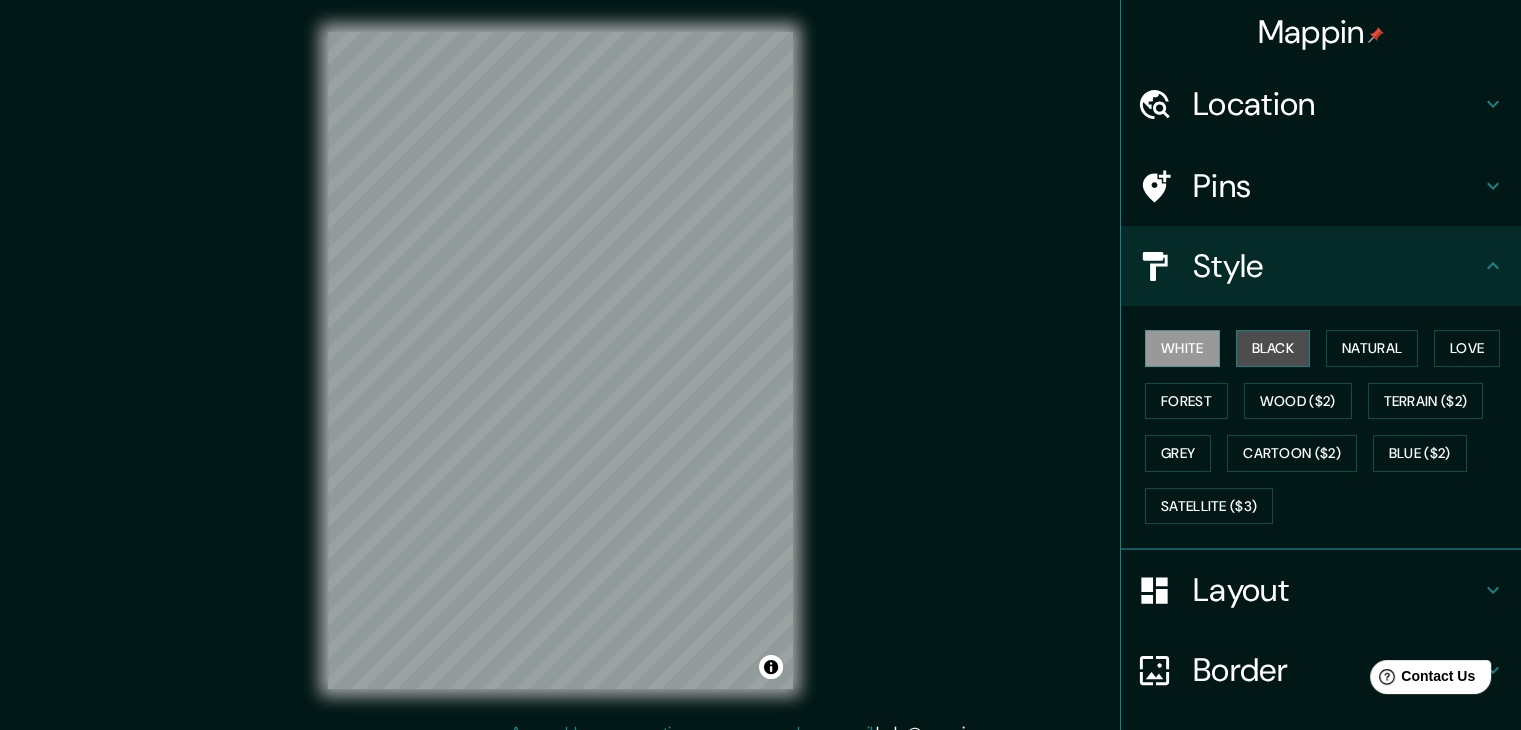 click on "Black" at bounding box center (1273, 348) 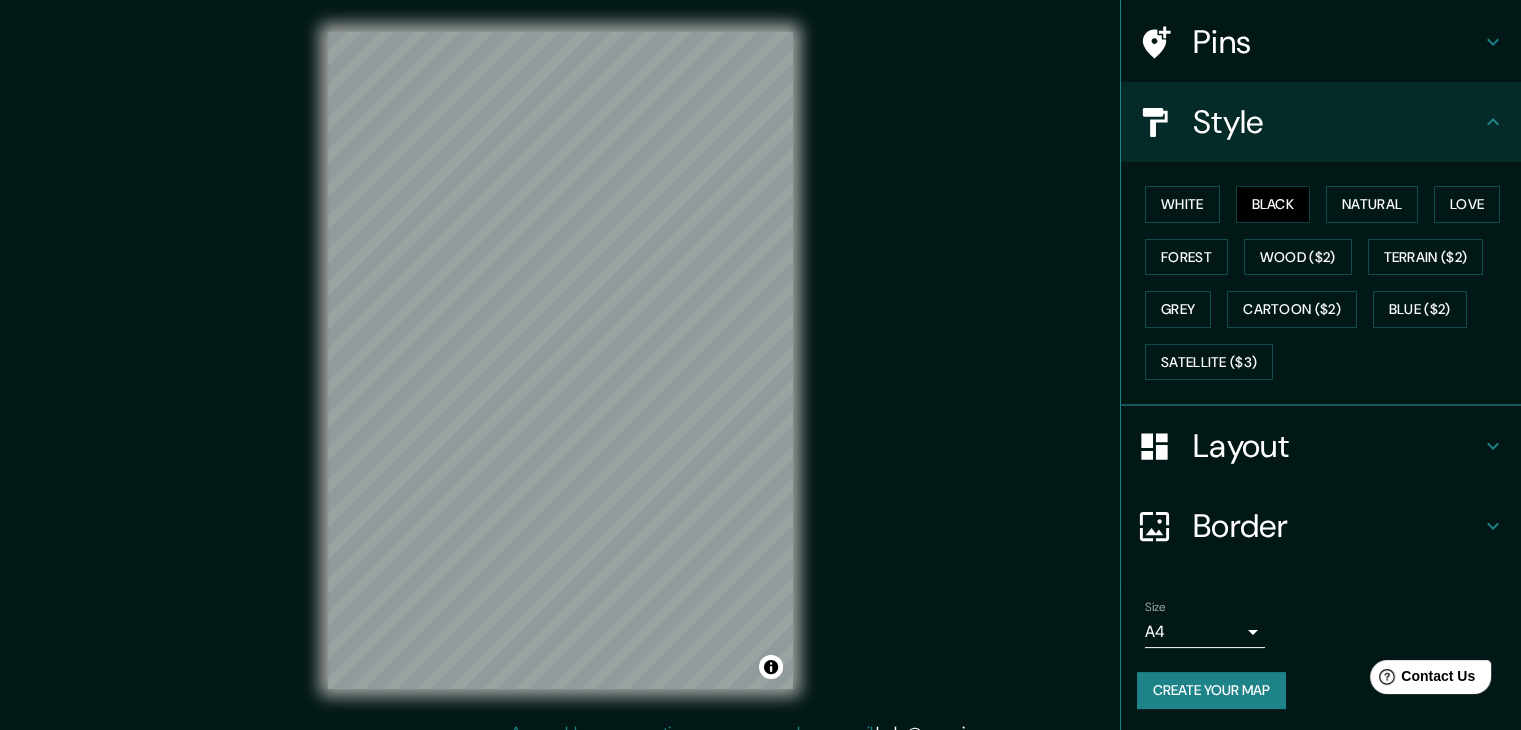 click on "Layout" at bounding box center (1337, 446) 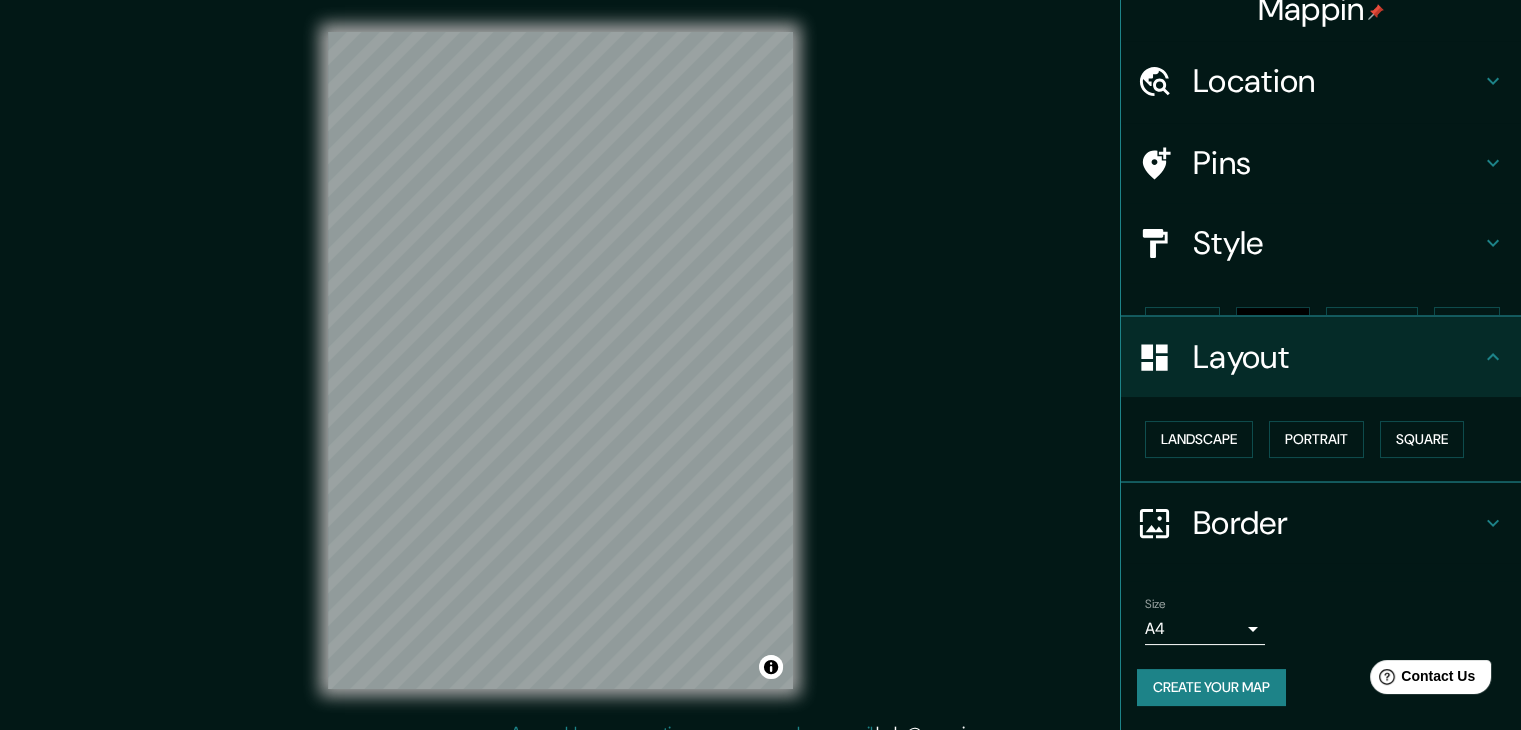 scroll, scrollTop: 0, scrollLeft: 0, axis: both 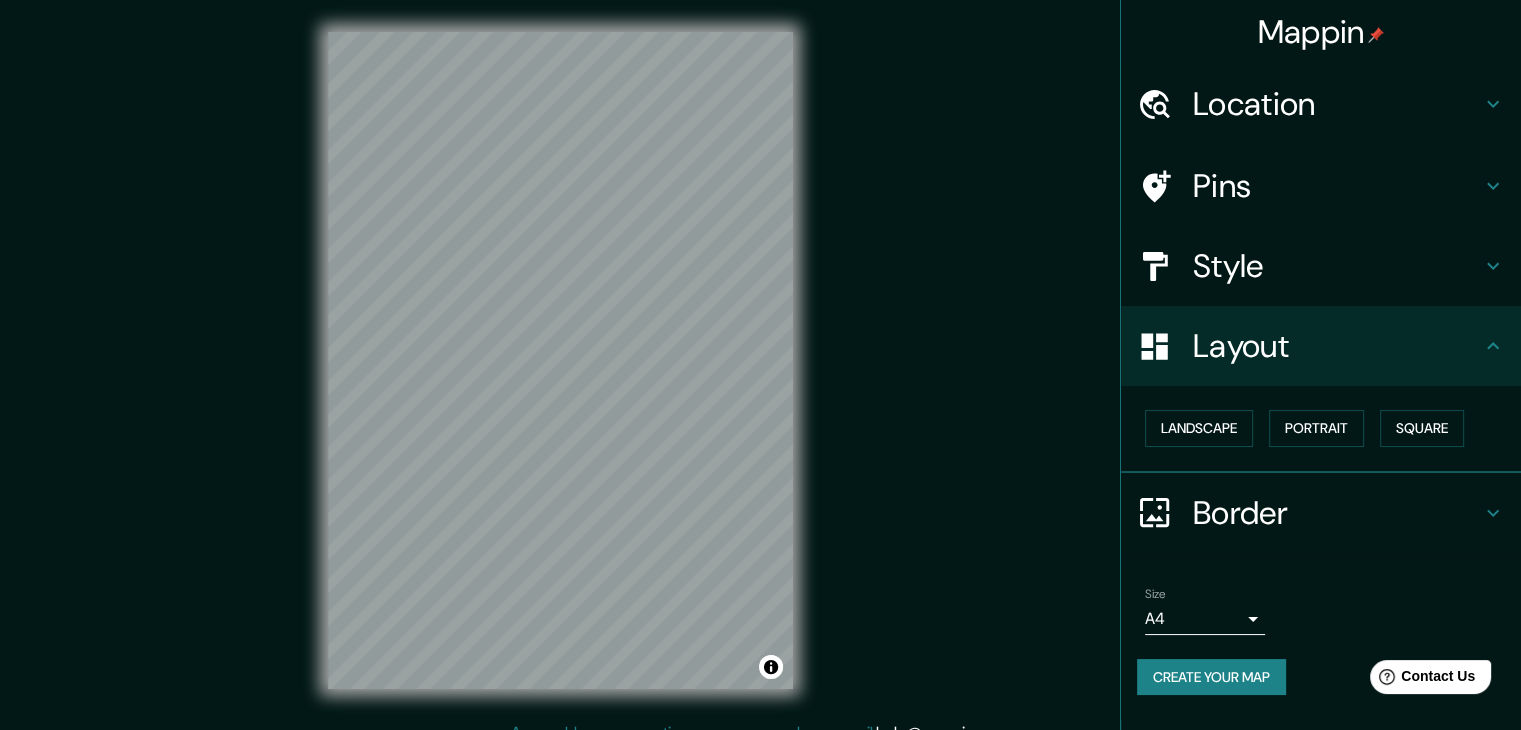 click on "Style" at bounding box center [1321, 266] 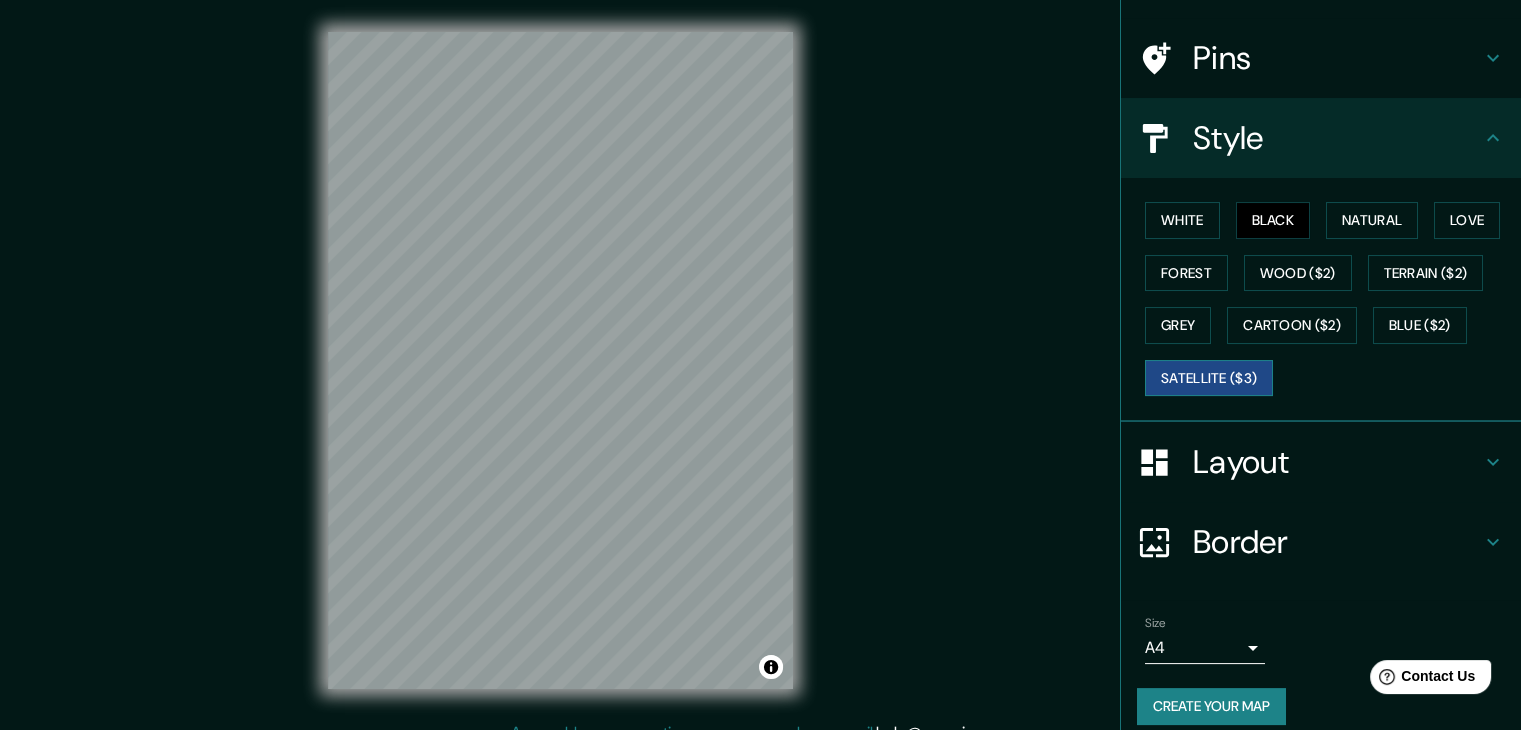 scroll, scrollTop: 144, scrollLeft: 0, axis: vertical 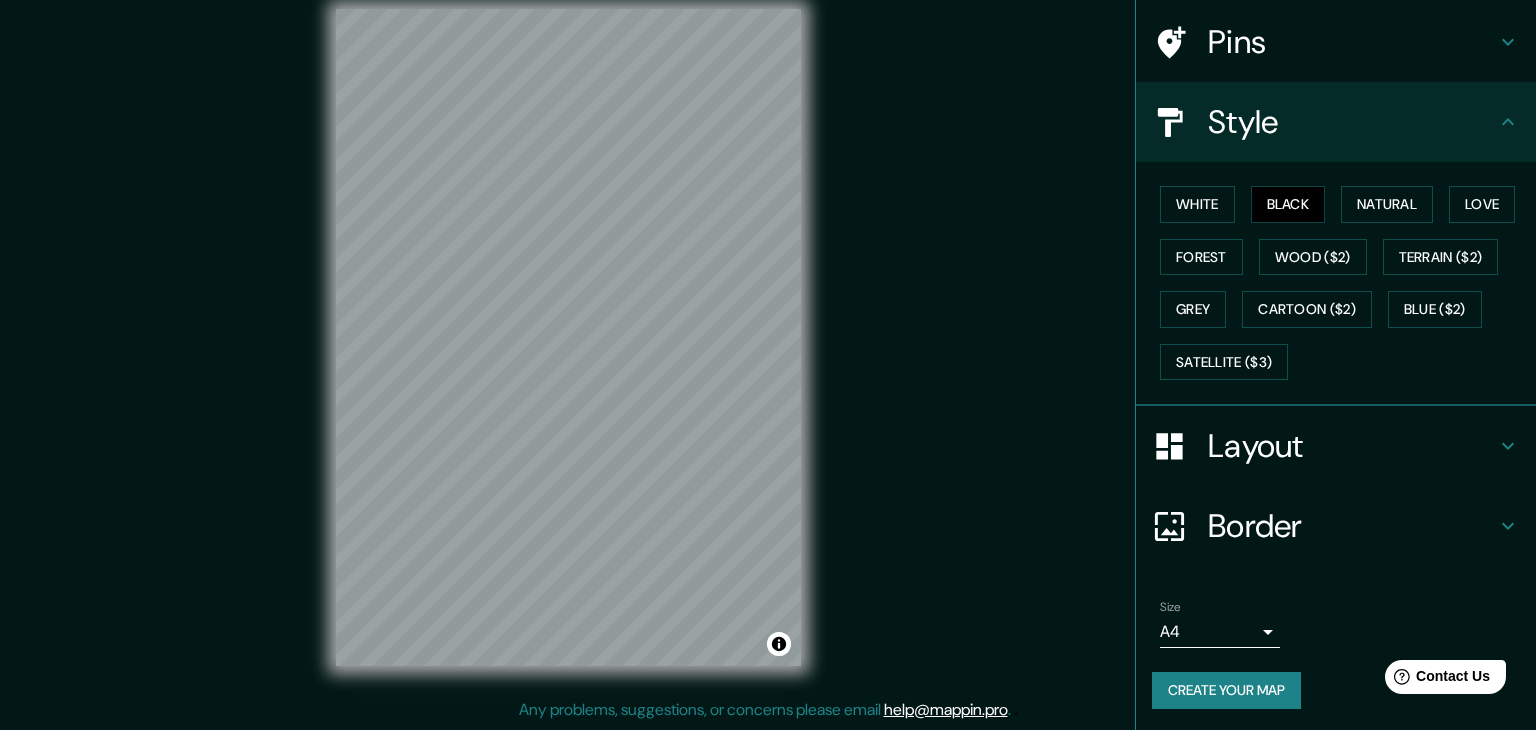 click on "Mappin Location [CITY] [CITY] [CITY] [CITY], Consejo Central [AREA] [POSTAL_CODE], [CITY], [CITY], provincia de [PROVINCE], [COUNTRY] [CITY] [POSTAL_CODE], [CITY], [CITY], provincia de [PROVINCE], [COUNTRY] [AREA] Tengah [POSTAL_CODE], [CITY], [CITY], provincia de [PROVINCE], [COUNTRY] Pins Style Choose a border. Hint : you can make layers of the frame opaque to create some cool effects. None Simple Transparent Fancy Size A4 single Create your map © Mapbox © OpenStreetMap Improve this map Any problems, suggestions, or concerns please email help@mappin.pro . . ." at bounding box center (768, 342) 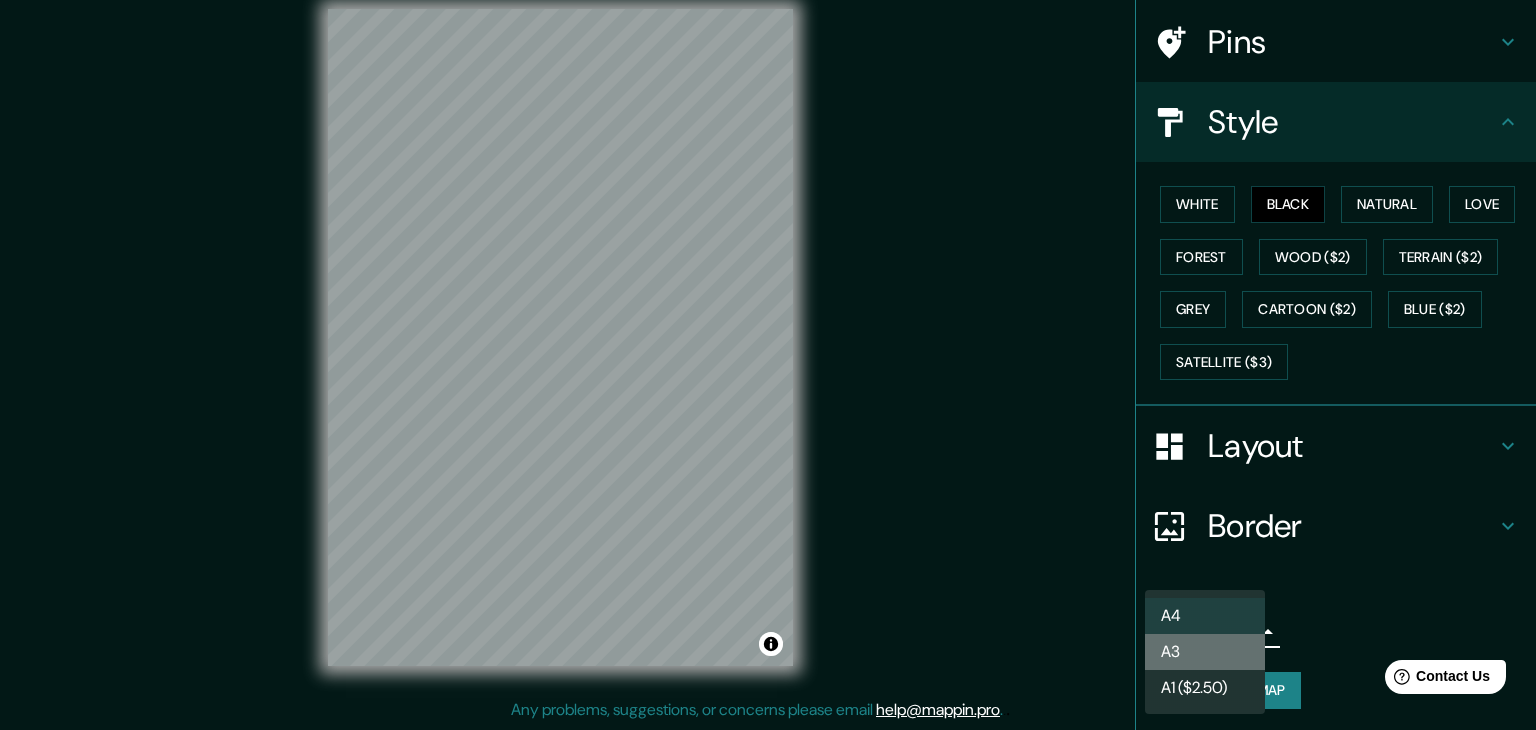 click on "A3" at bounding box center [1205, 652] 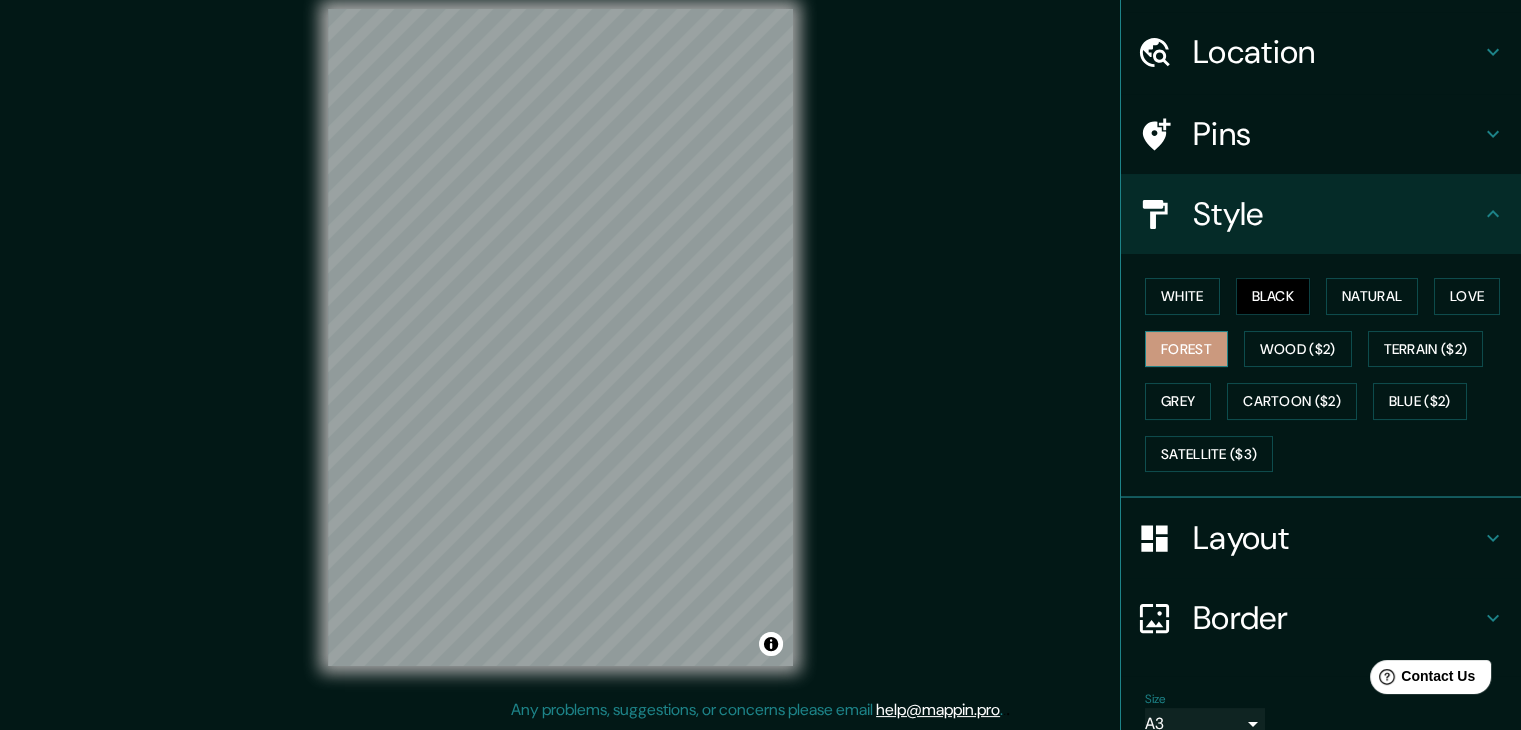 scroll, scrollTop: 44, scrollLeft: 0, axis: vertical 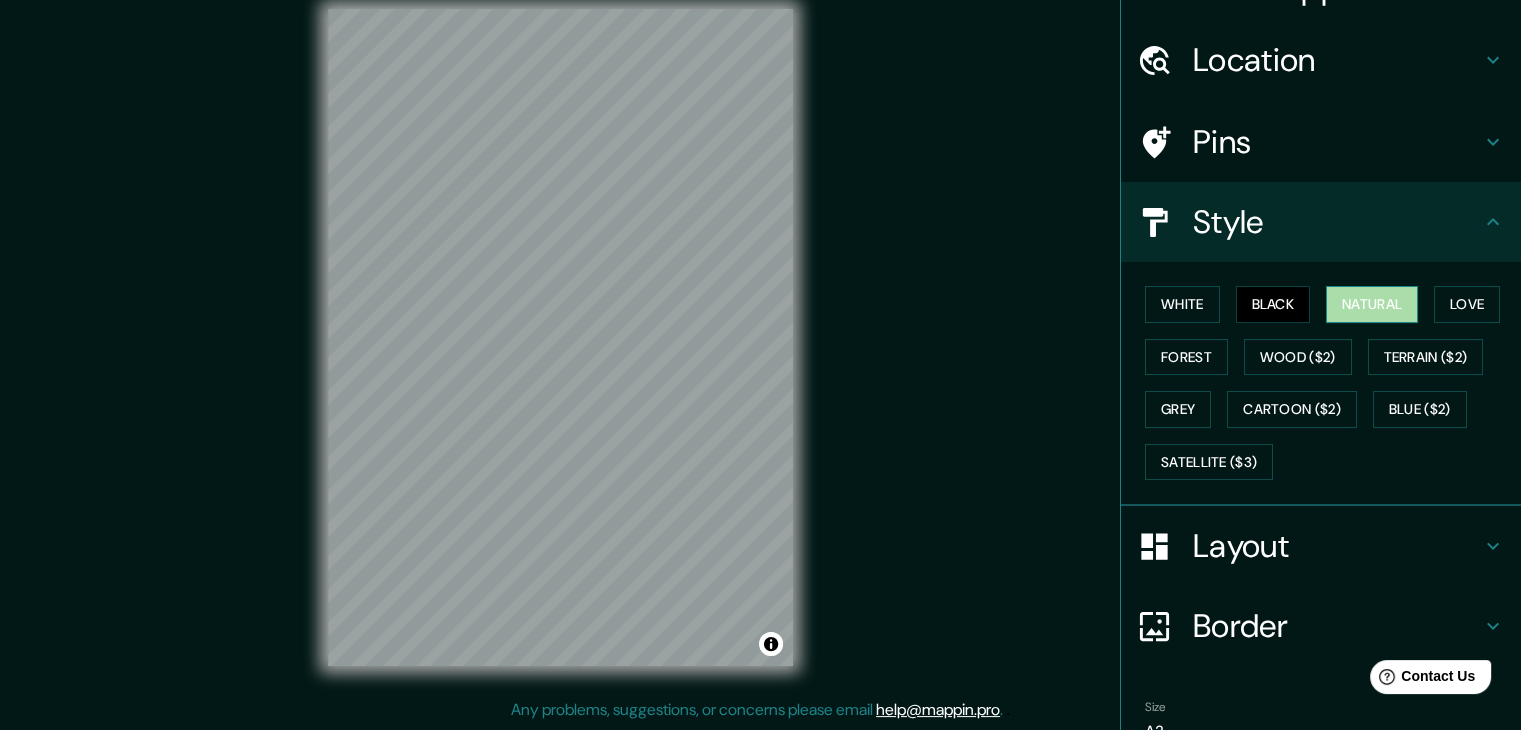 click on "Natural" at bounding box center [1372, 304] 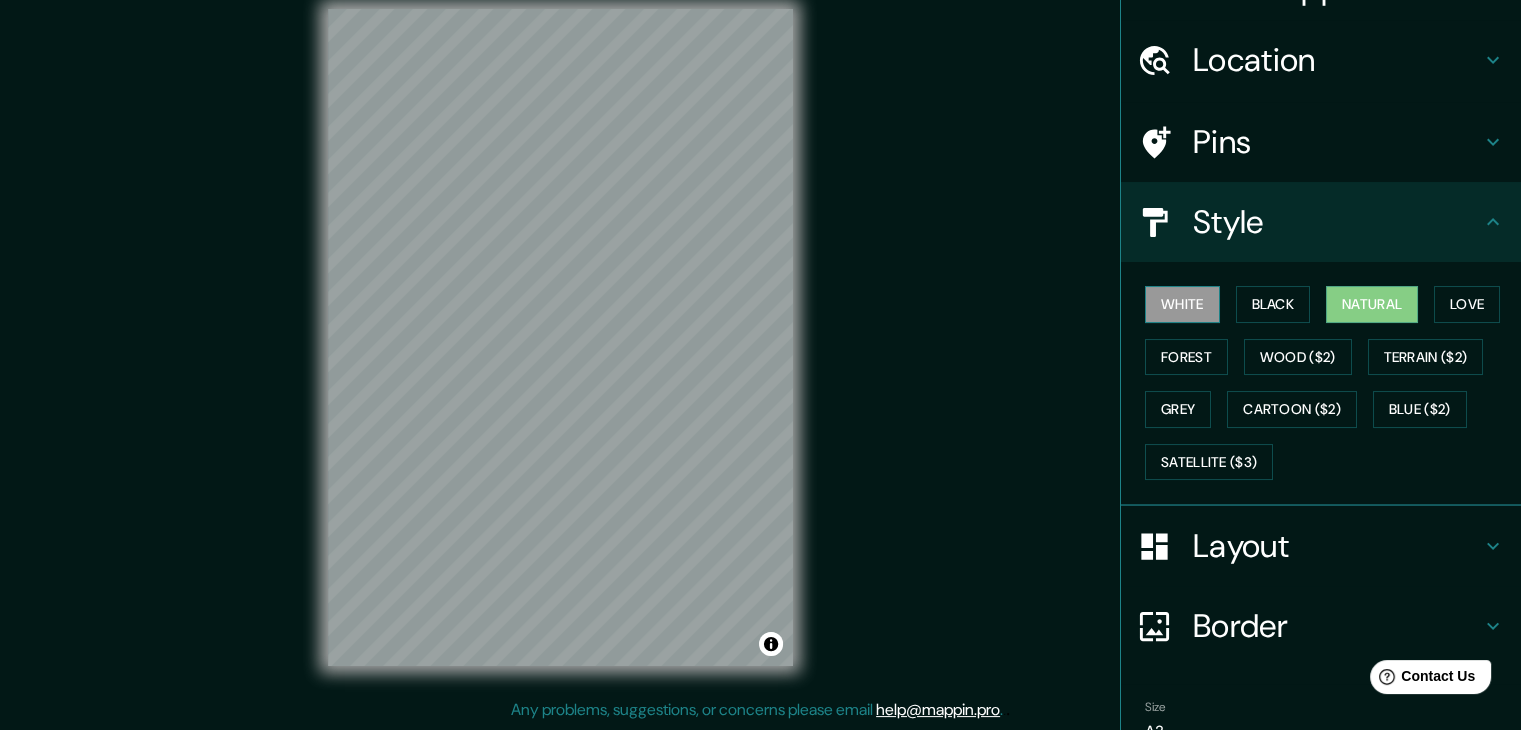 click on "White" at bounding box center (1182, 304) 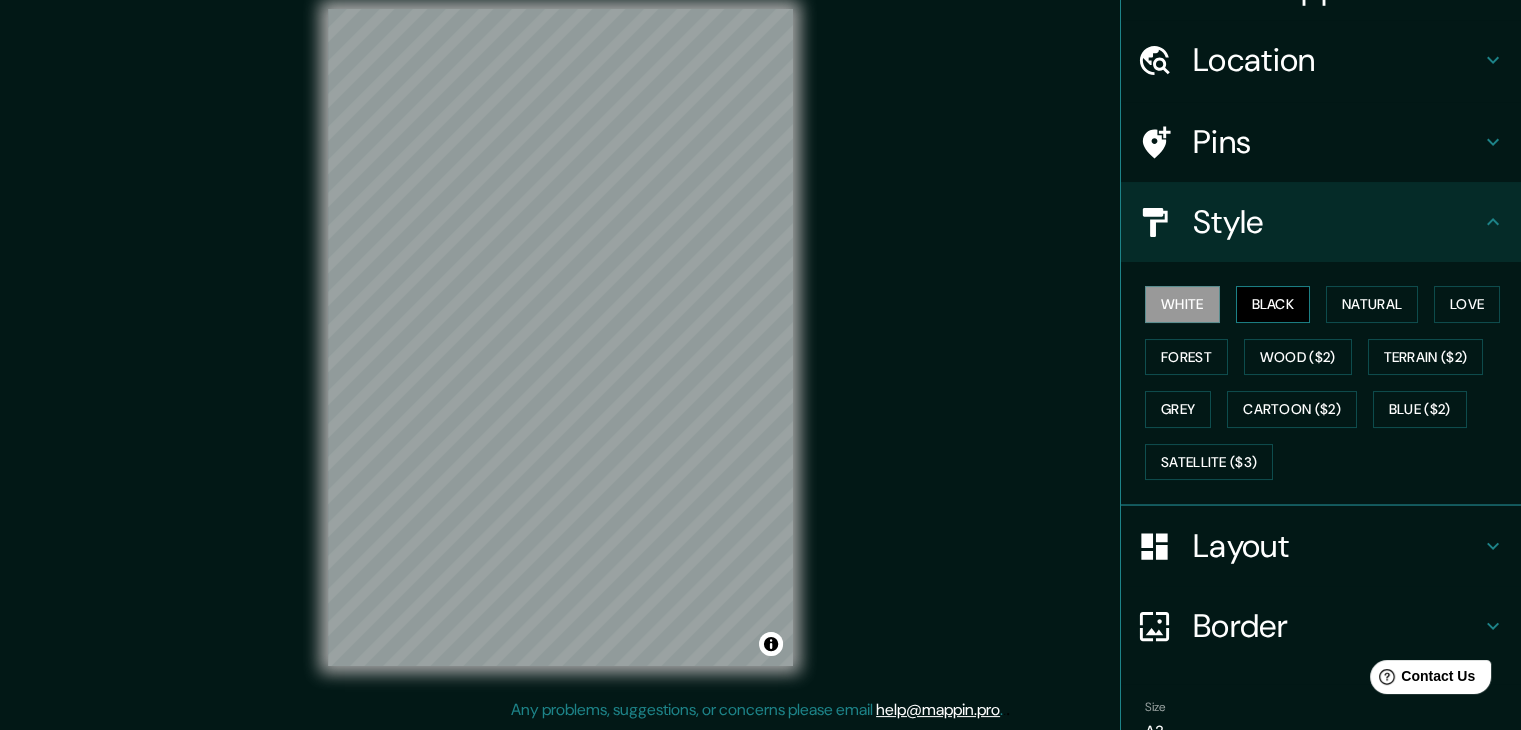 click on "Black" at bounding box center (1273, 304) 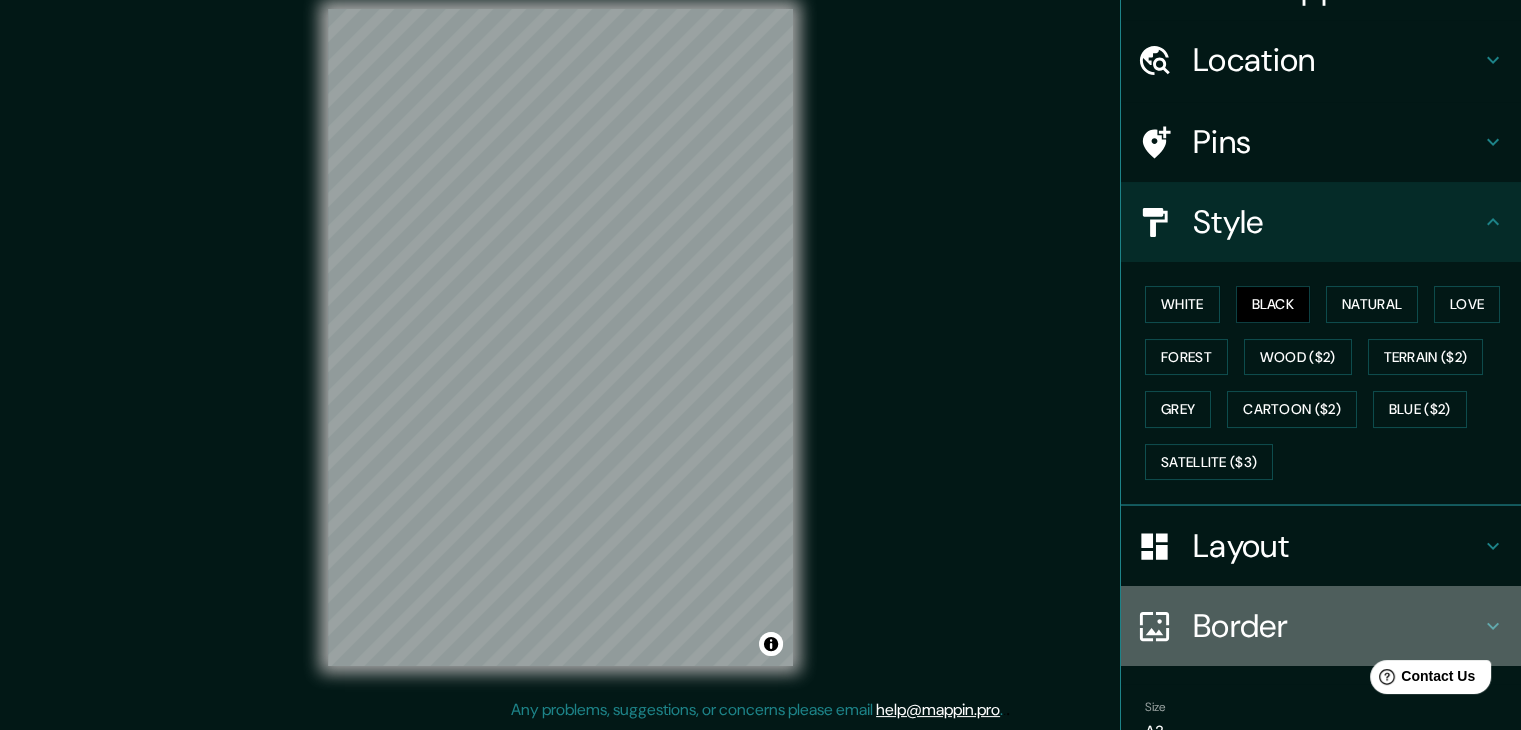 click on "Border" at bounding box center [1337, 626] 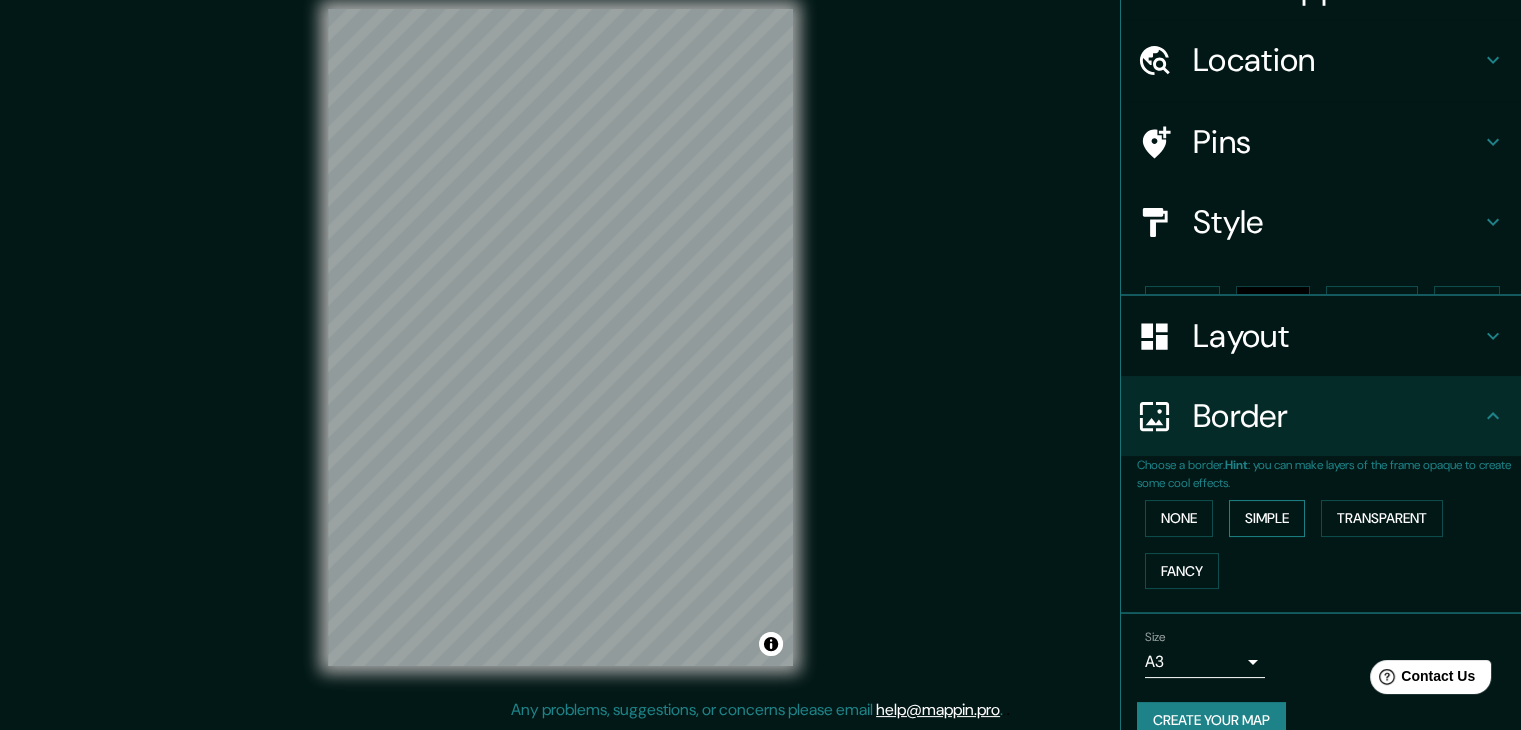 scroll, scrollTop: 42, scrollLeft: 0, axis: vertical 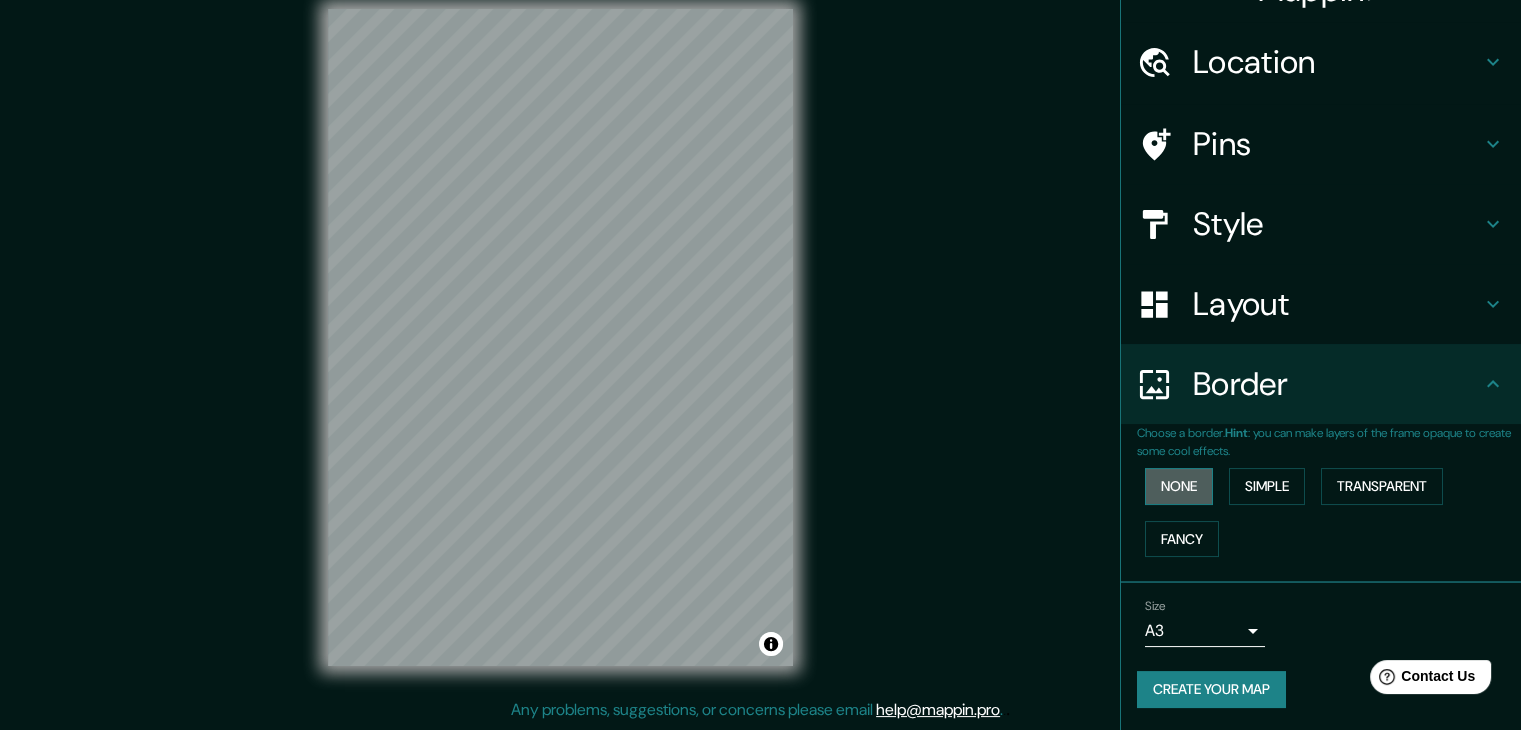 click on "None" at bounding box center [1179, 486] 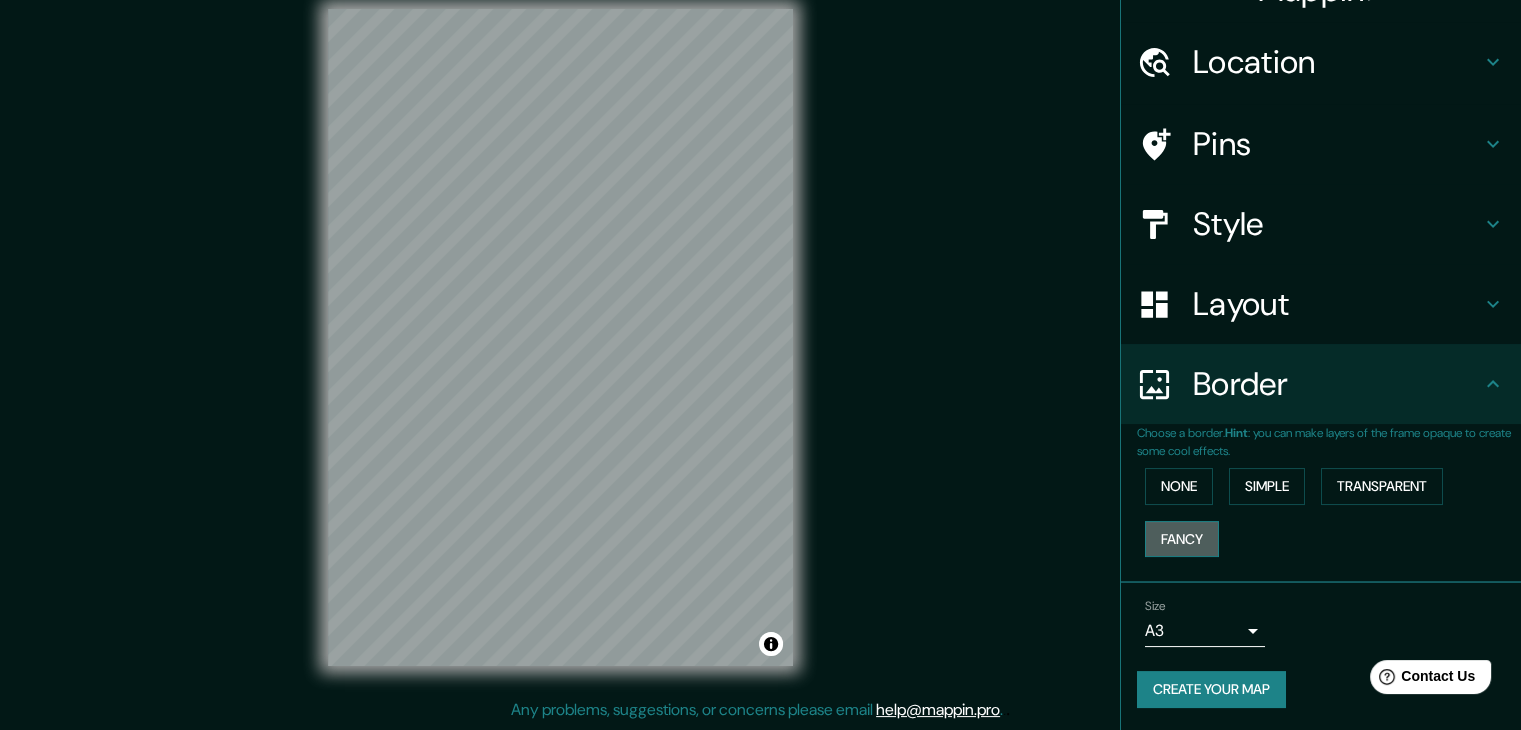 click on "Fancy" at bounding box center (1182, 539) 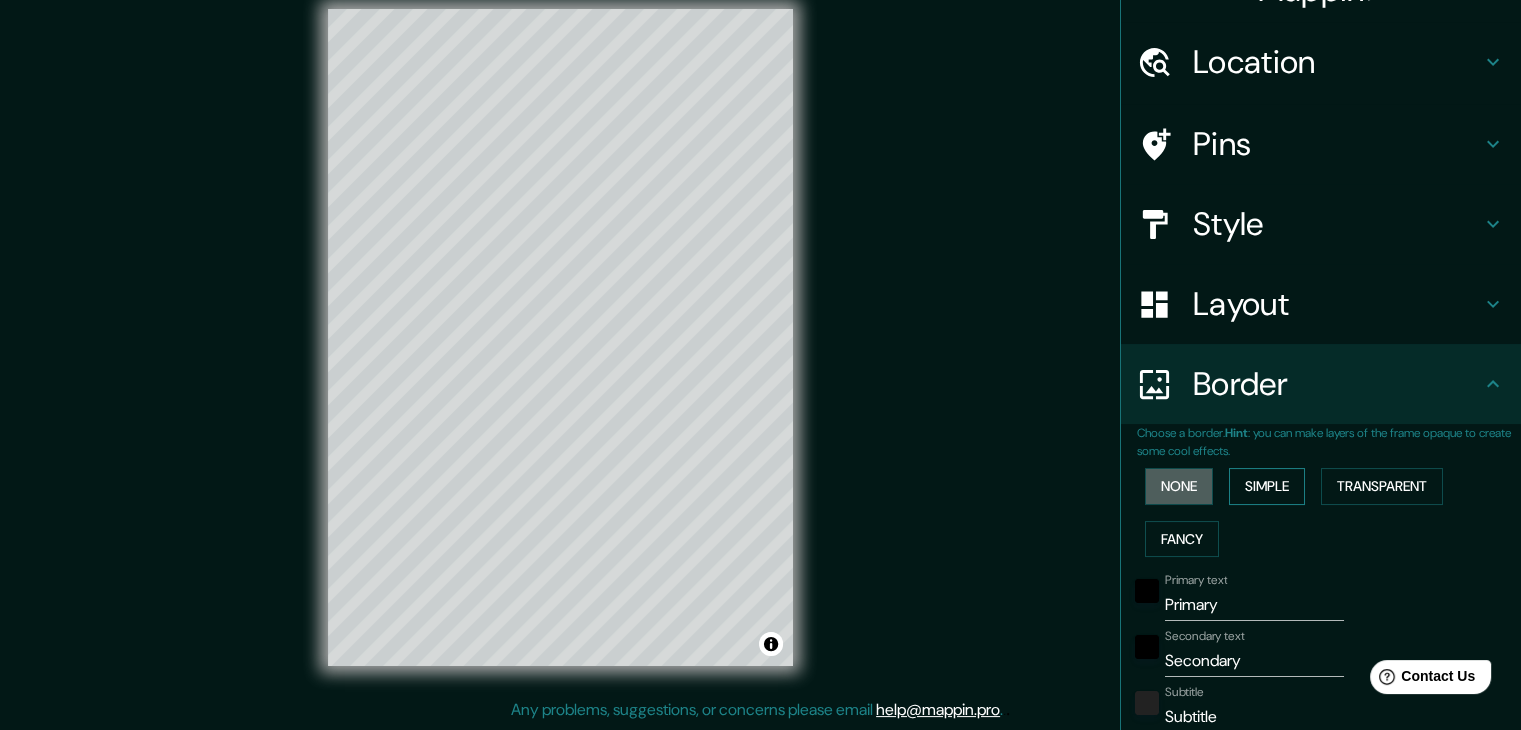 drag, startPoint x: 1172, startPoint y: 488, endPoint x: 1276, endPoint y: 481, distance: 104.23531 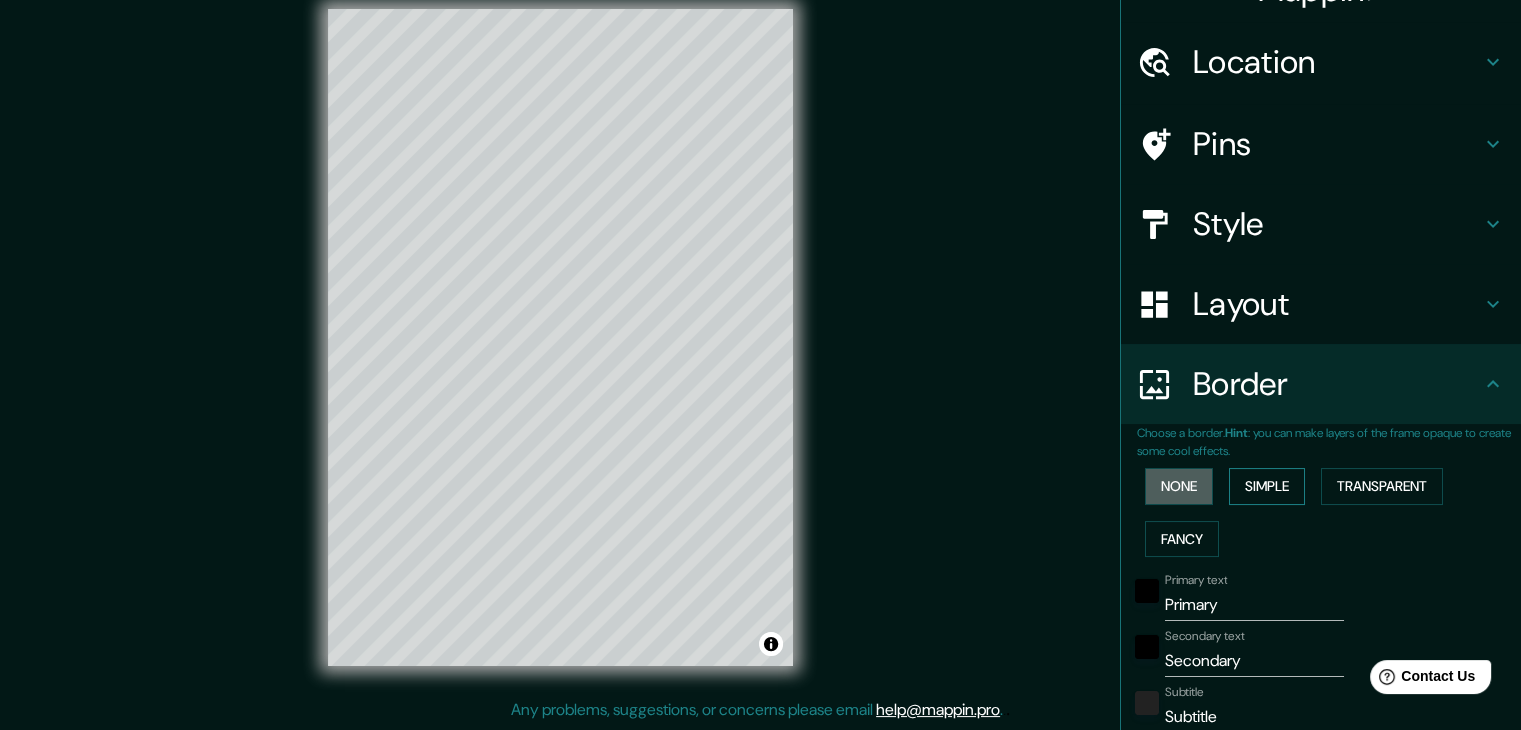 click on "None" at bounding box center [1179, 486] 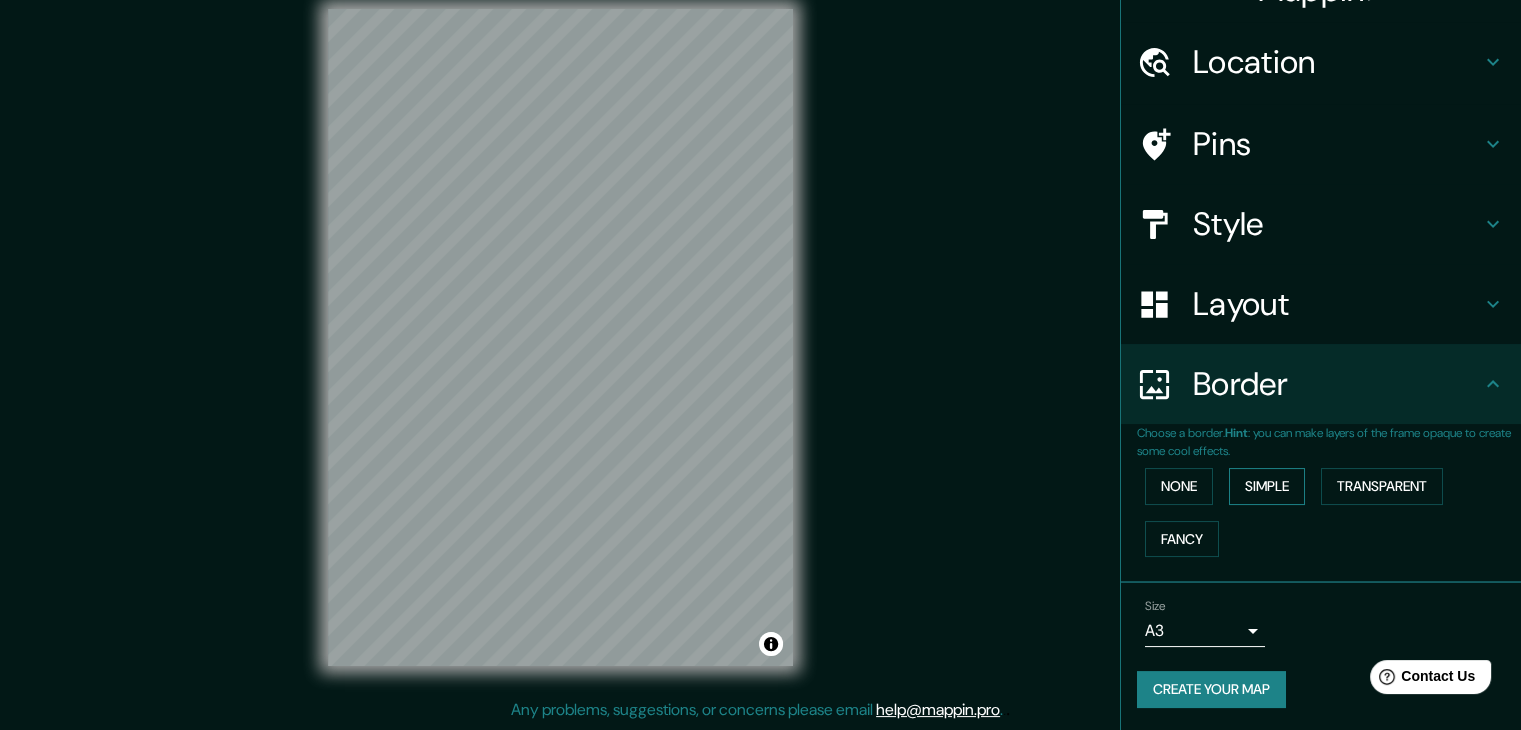 click on "Simple" at bounding box center [1267, 486] 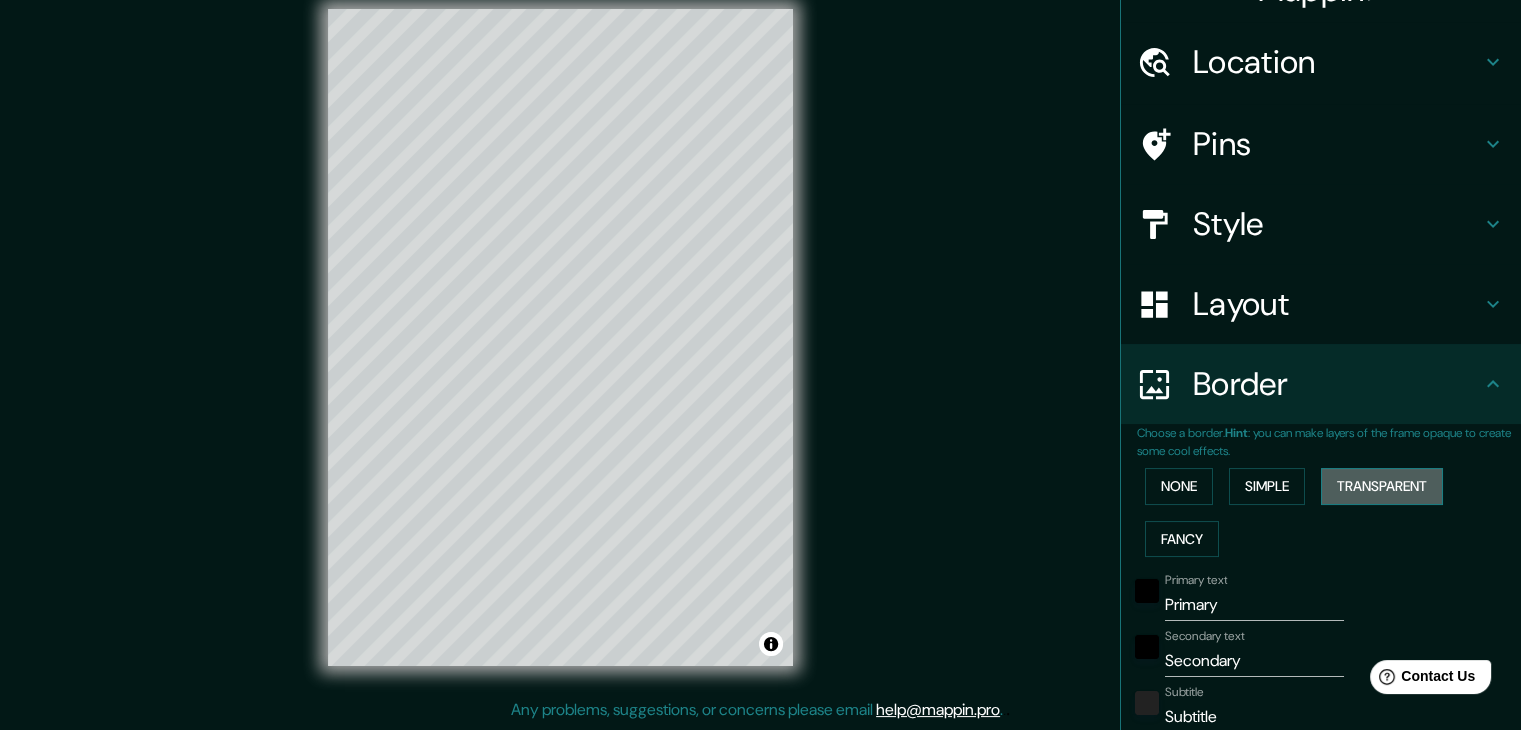 click on "Transparent" at bounding box center (1382, 486) 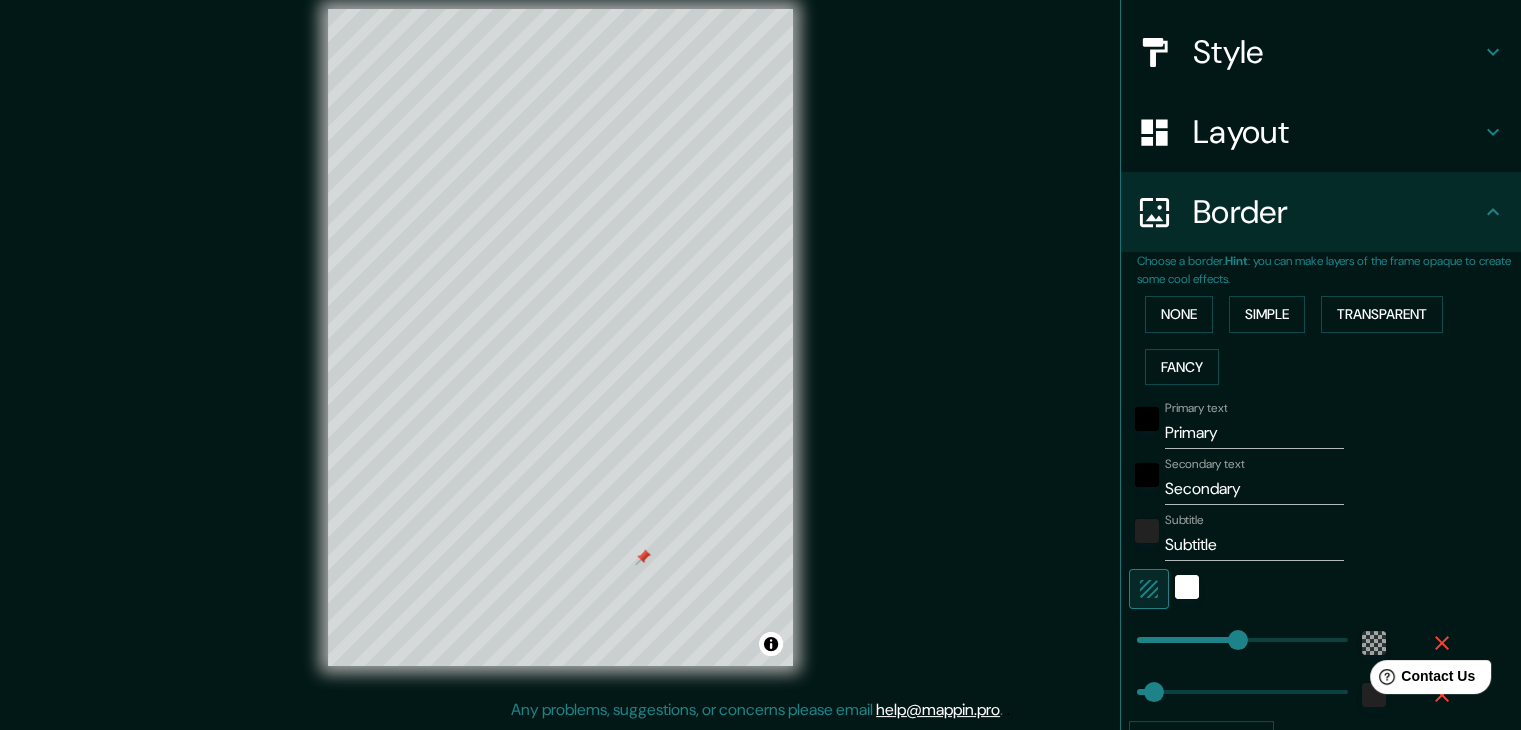 scroll, scrollTop: 242, scrollLeft: 0, axis: vertical 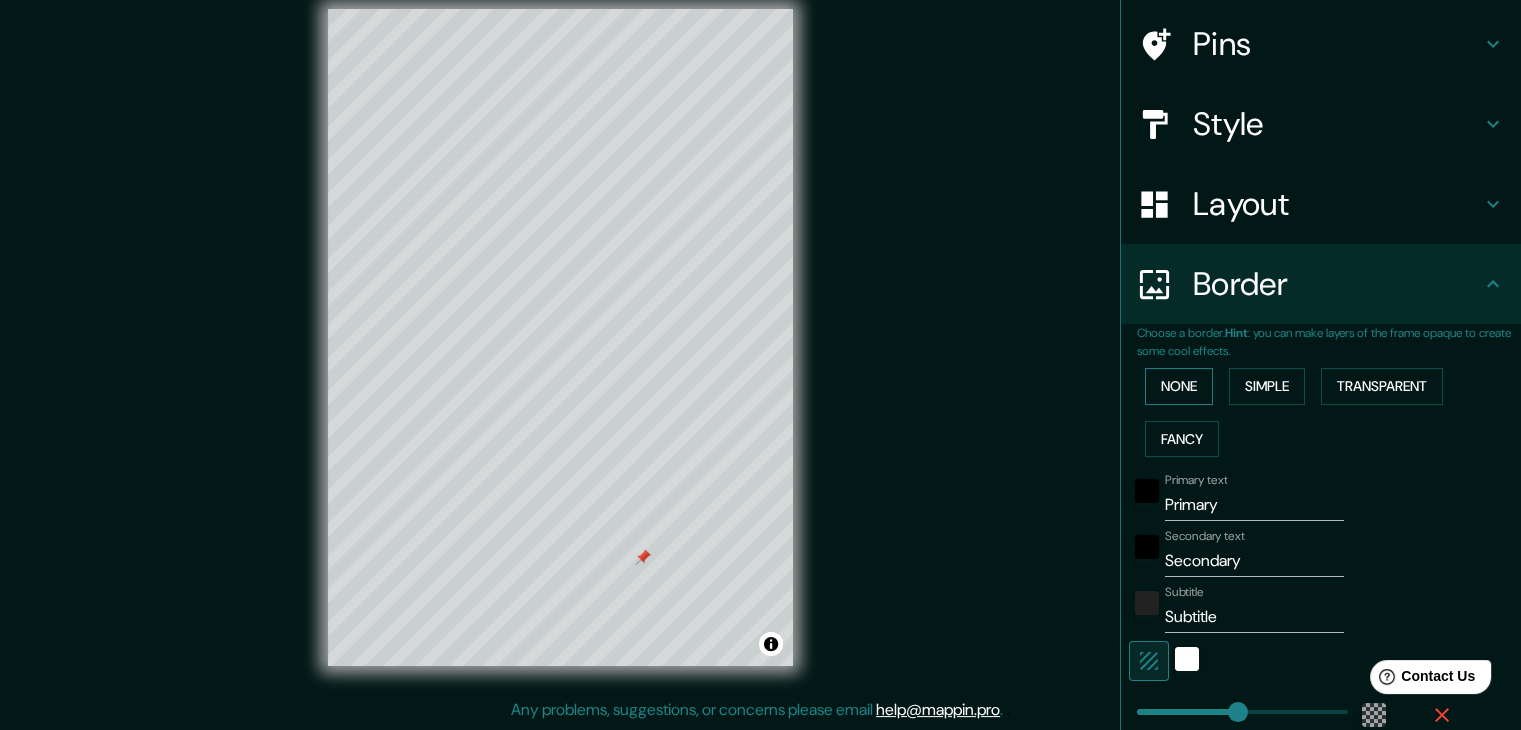 click on "None" at bounding box center (1179, 386) 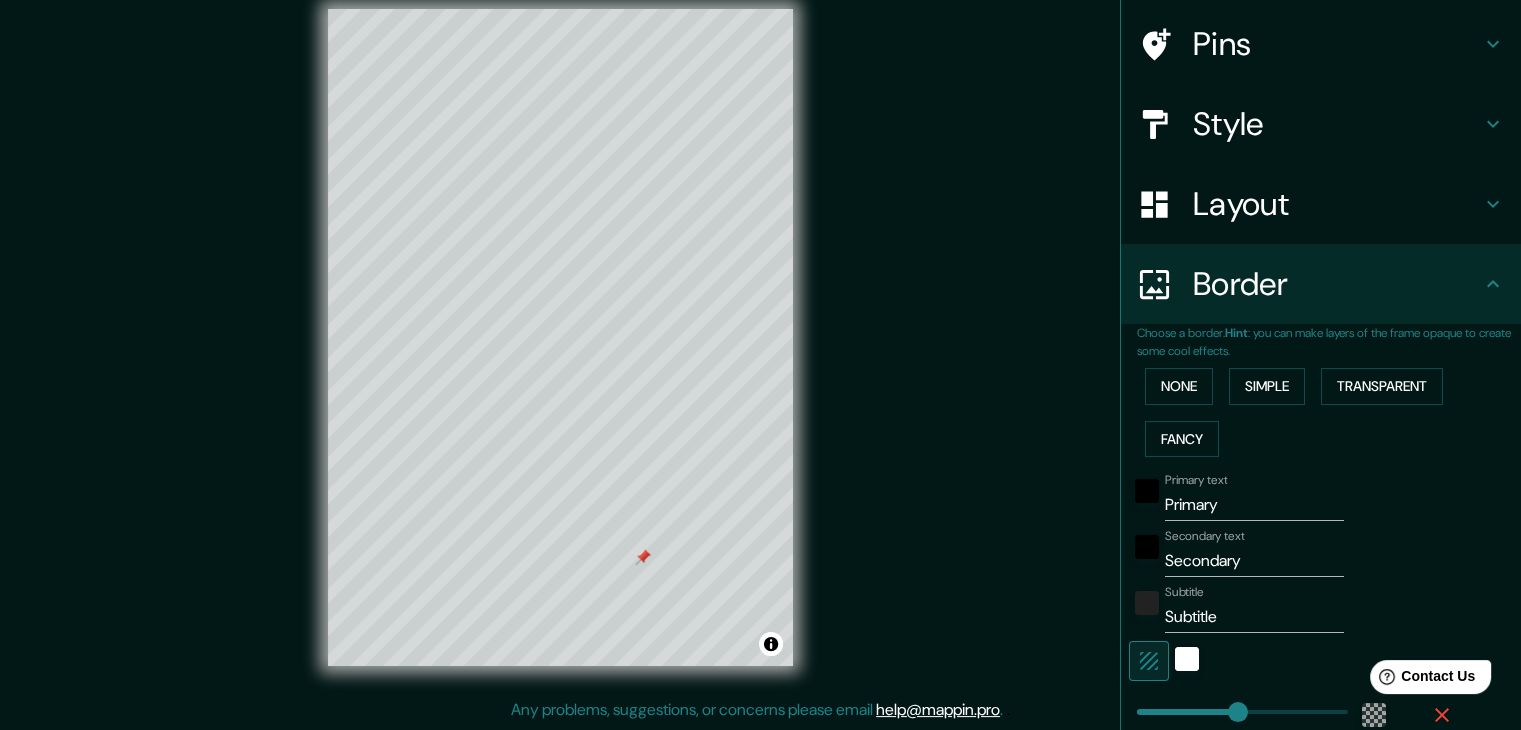 scroll, scrollTop: 42, scrollLeft: 0, axis: vertical 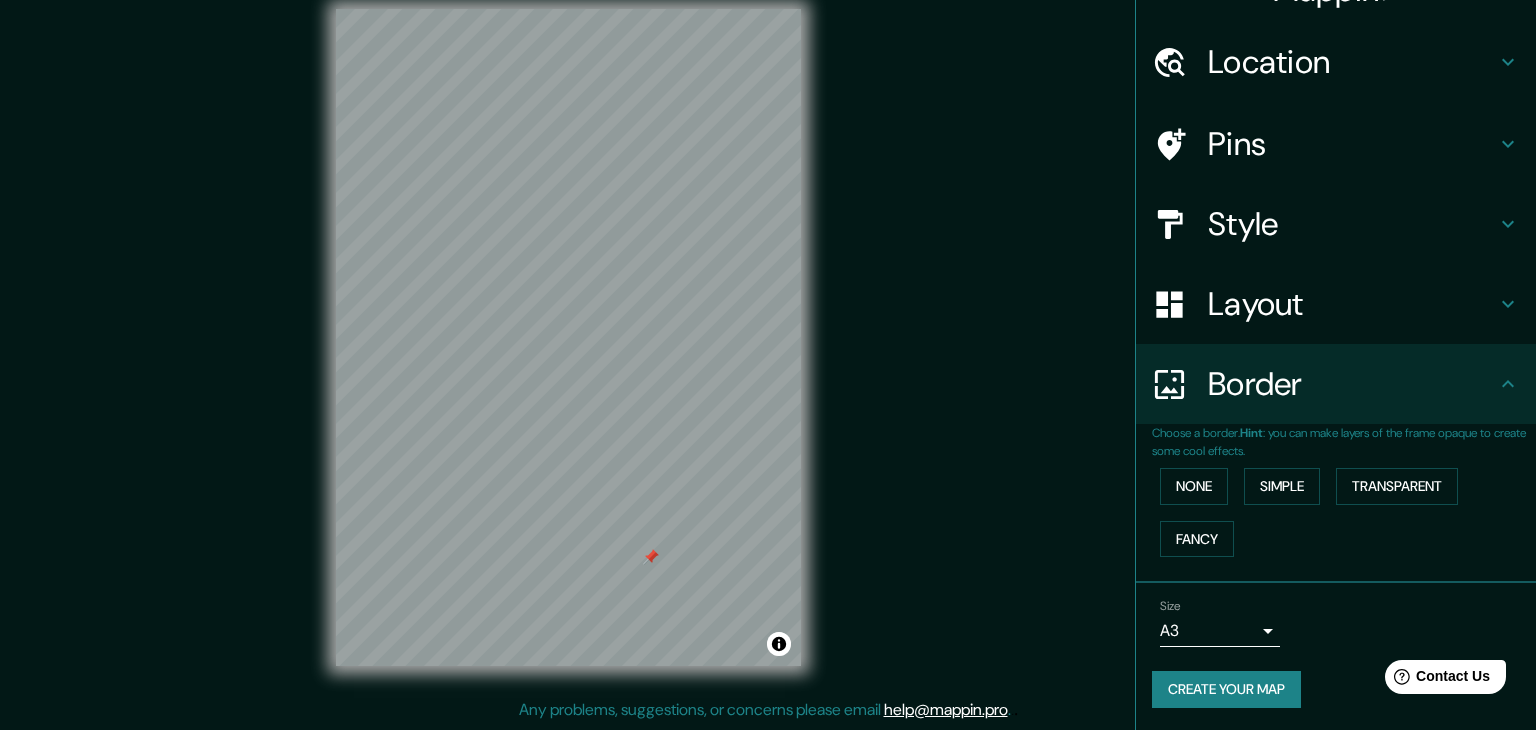 click on "Mappin Location [CITY] [CITY] [CITY] [CITY], Consejo Central [AREA] [POSTAL_CODE], [CITY], [CITY], provincia de [PROVINCE], [COUNTRY] [CITY] [POSTAL_CODE], [CITY], [CITY], provincia de [PROVINCE], [COUNTRY] [AREA] Tengah [POSTAL_CODE], [CITY], [CITY], provincia de [PROVINCE], [COUNTRY] Pins Style White Black Natural Love Forest Wood ($2) Terrain ($2) Grey Cartoon ($2) Blue ($2) Satellite ($3) Layout Border Choose a border. Hint : you can make layers of the frame opaque to create some cool effects. None Simple Transparent Fancy Size A4 single Create your map © Mapbox © OpenStreetMap Improve this map Any problems, suggestions, or concerns please email help@mappin.pro . . ." at bounding box center (768, 342) 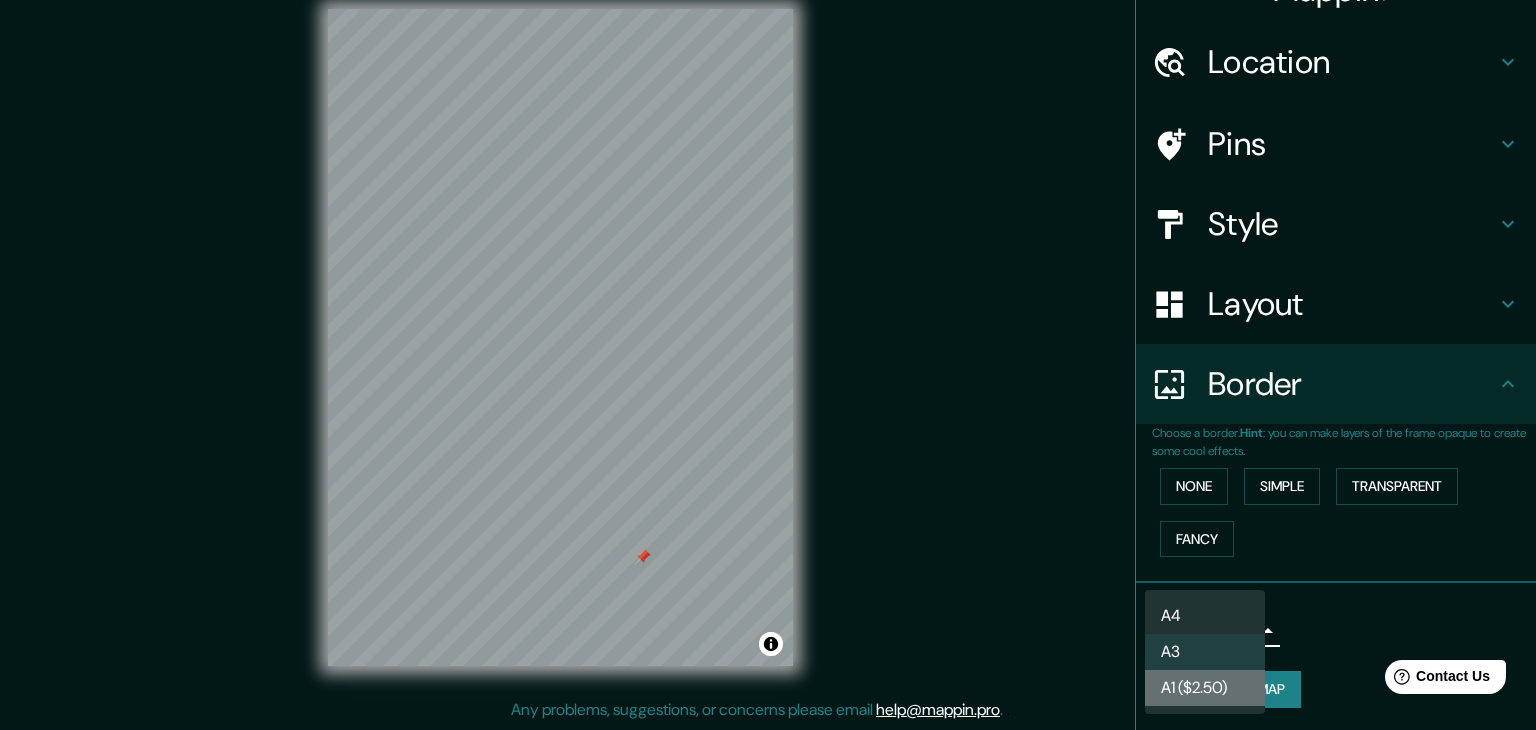 click on "A1 ($2.50)" at bounding box center [1205, 688] 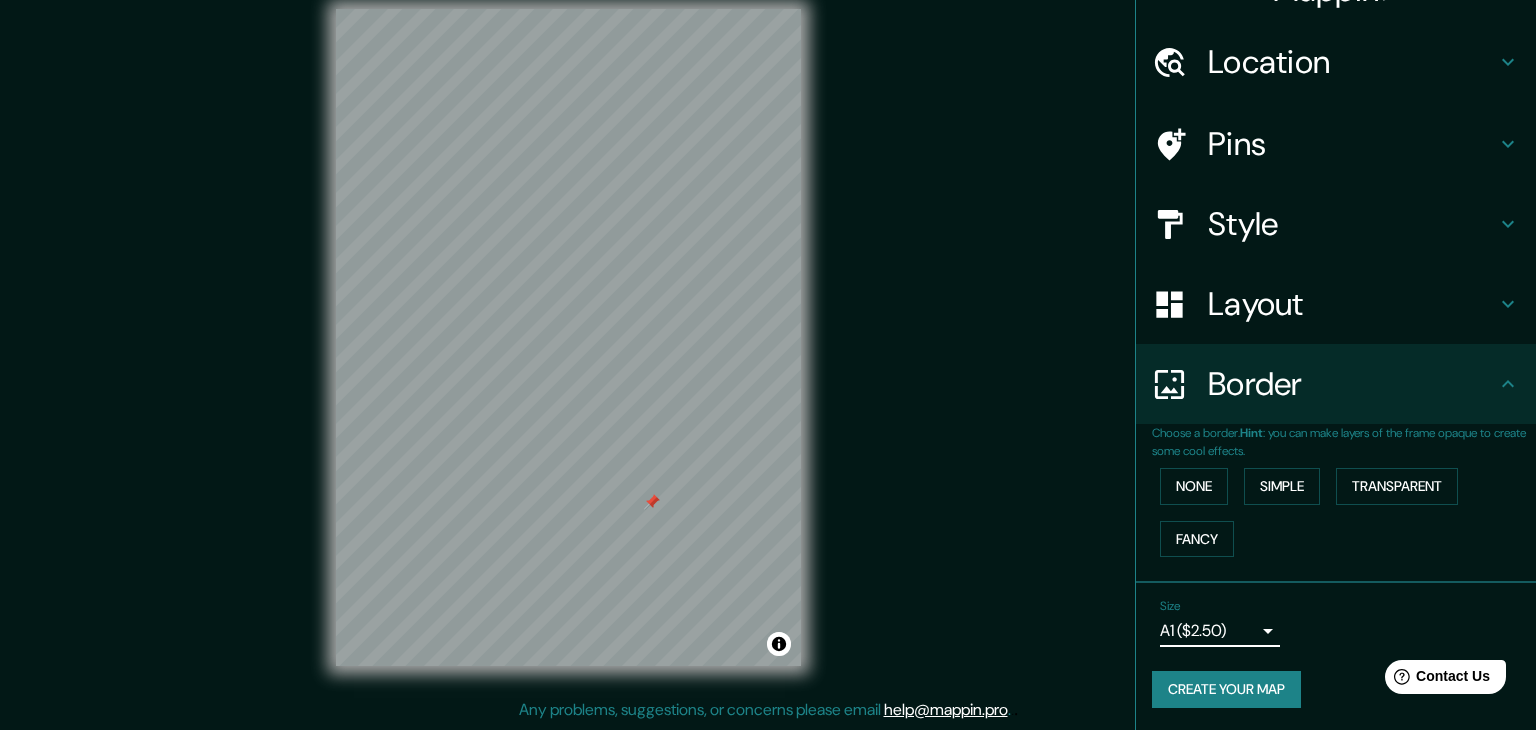click on "Mappin Location [CITY] [CITY] [CITY] [CITY], Consejo Central [AREA] [POSTAL_CODE], [CITY], [CITY], provincia de [PROVINCE], [COUNTRY] [CITY] [POSTAL_CODE], [CITY], [CITY], [REGION], [COUNTRY] [AREA] Tengah [POSTAL_CODE], [CITY], [CITY], provincia de [PROVINCE], [COUNTRY] Pins Style Layout Border Choose a border. Hint : you can make layers of the frame opaque to create some cool effects. None Simple Transparent Fancy Size A1 ($2.50) a3 Create your map © Mapbox © OpenStreetMap Improve this map Any problems, suggestions, or concerns please email help@mappin.pro . . ." at bounding box center [768, 342] 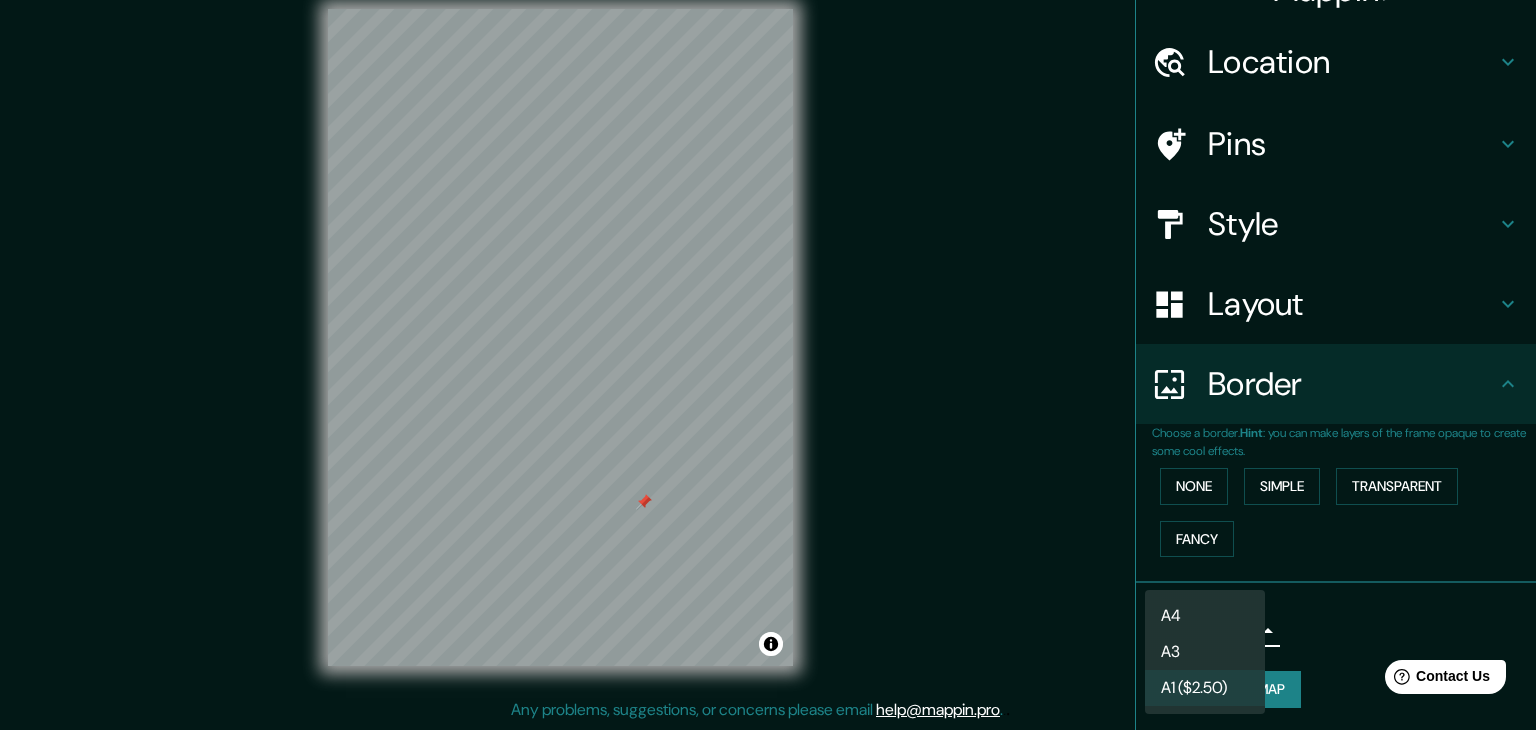 click on "A3" at bounding box center [1205, 652] 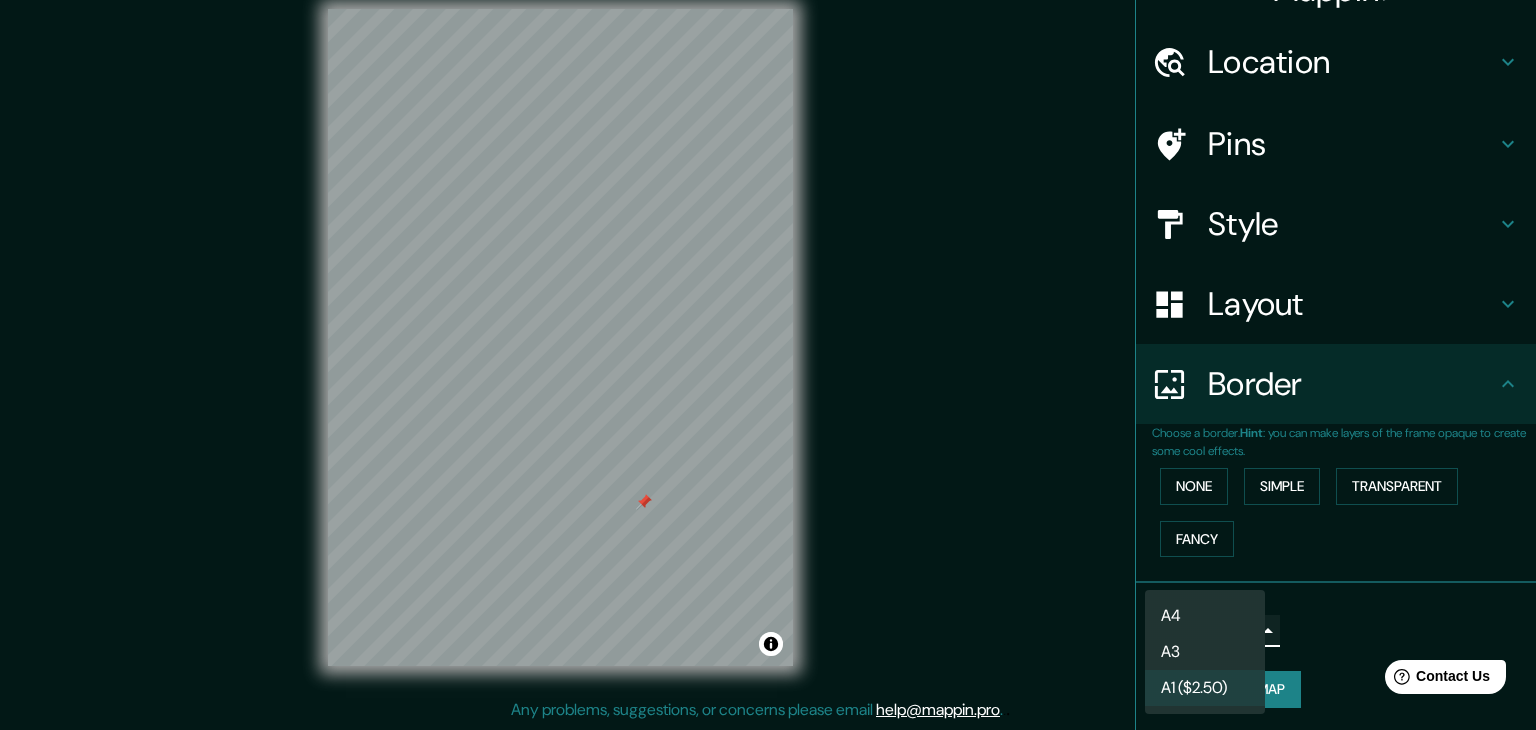 type on "a4" 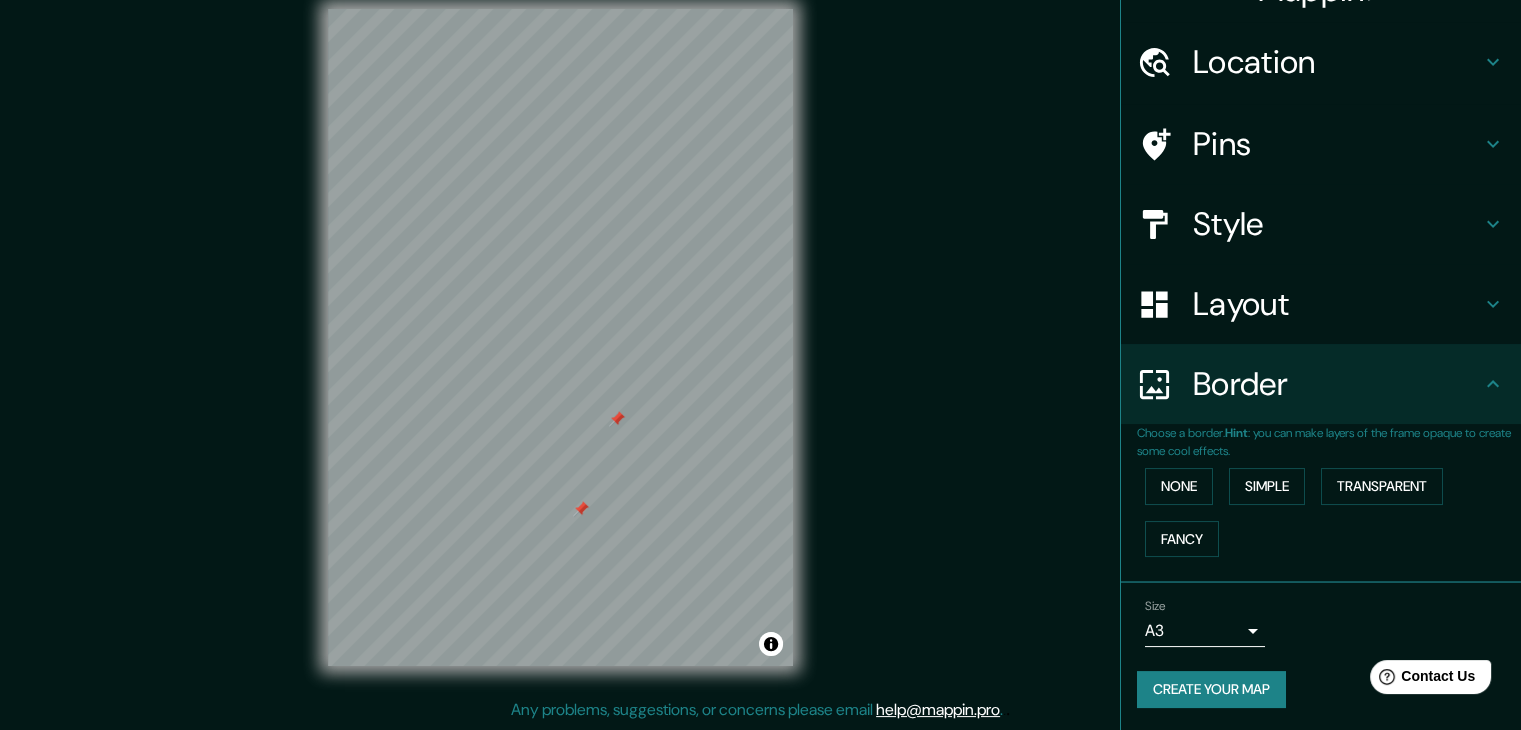 click at bounding box center (617, 419) 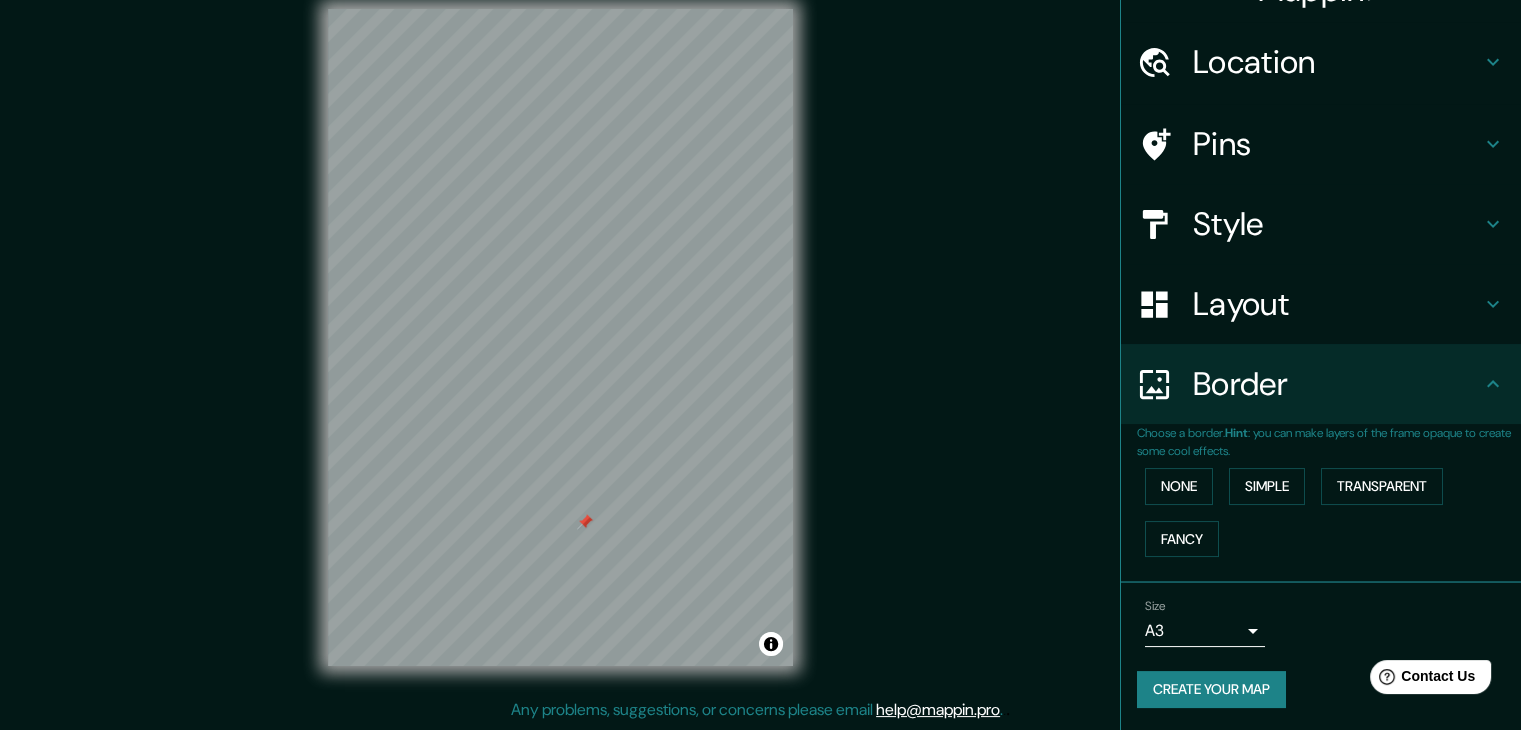 drag, startPoint x: 580, startPoint y: 505, endPoint x: 585, endPoint y: 522, distance: 17.720045 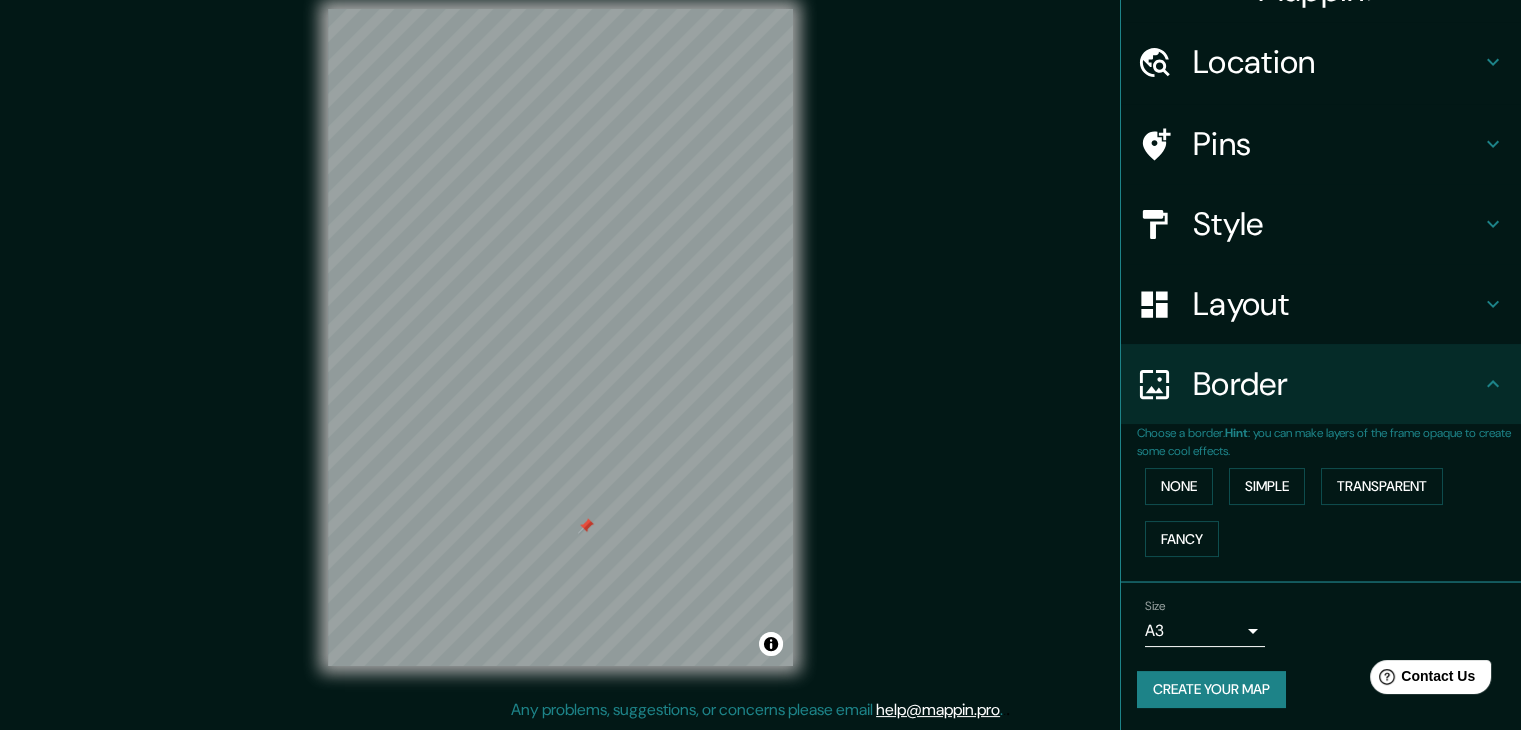click at bounding box center (586, 526) 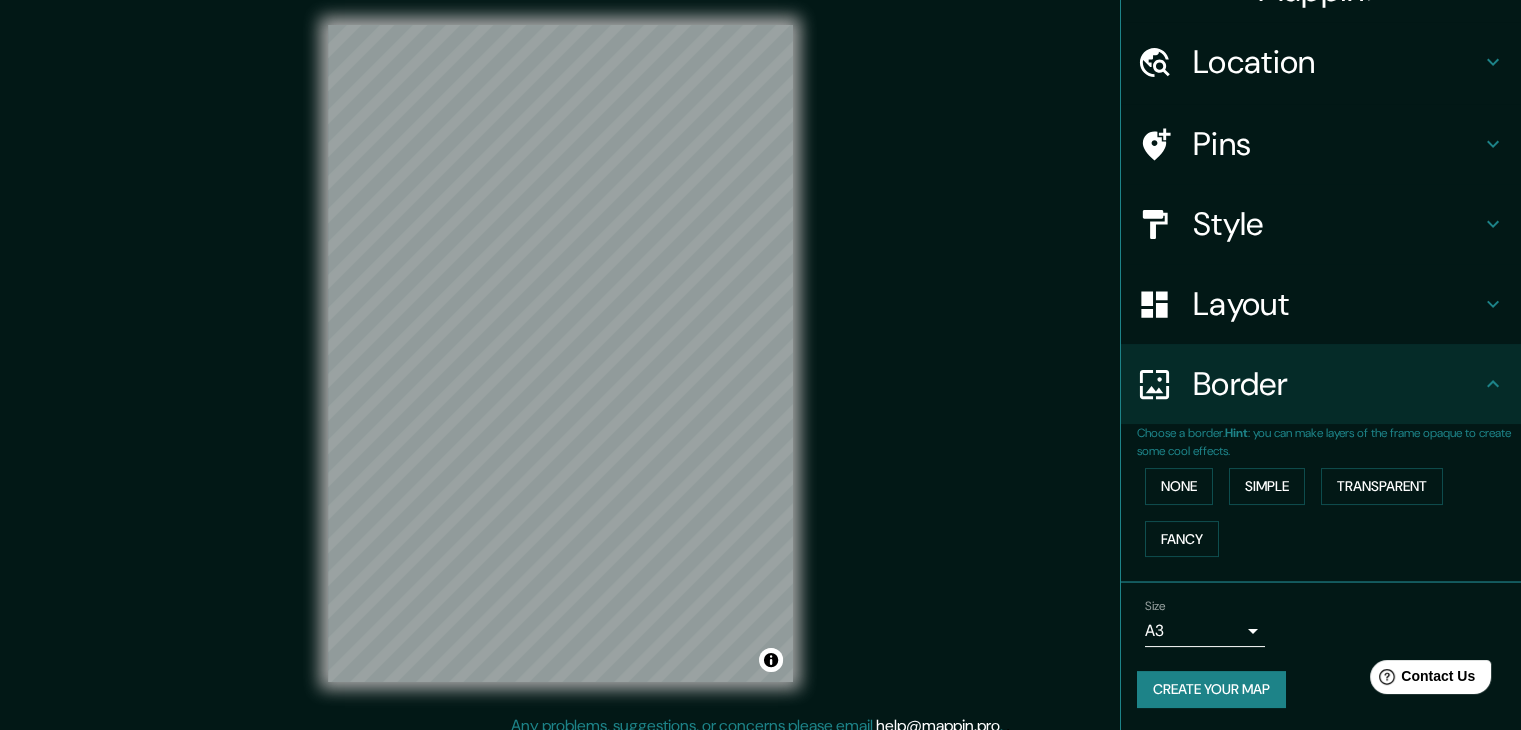 scroll, scrollTop: 0, scrollLeft: 0, axis: both 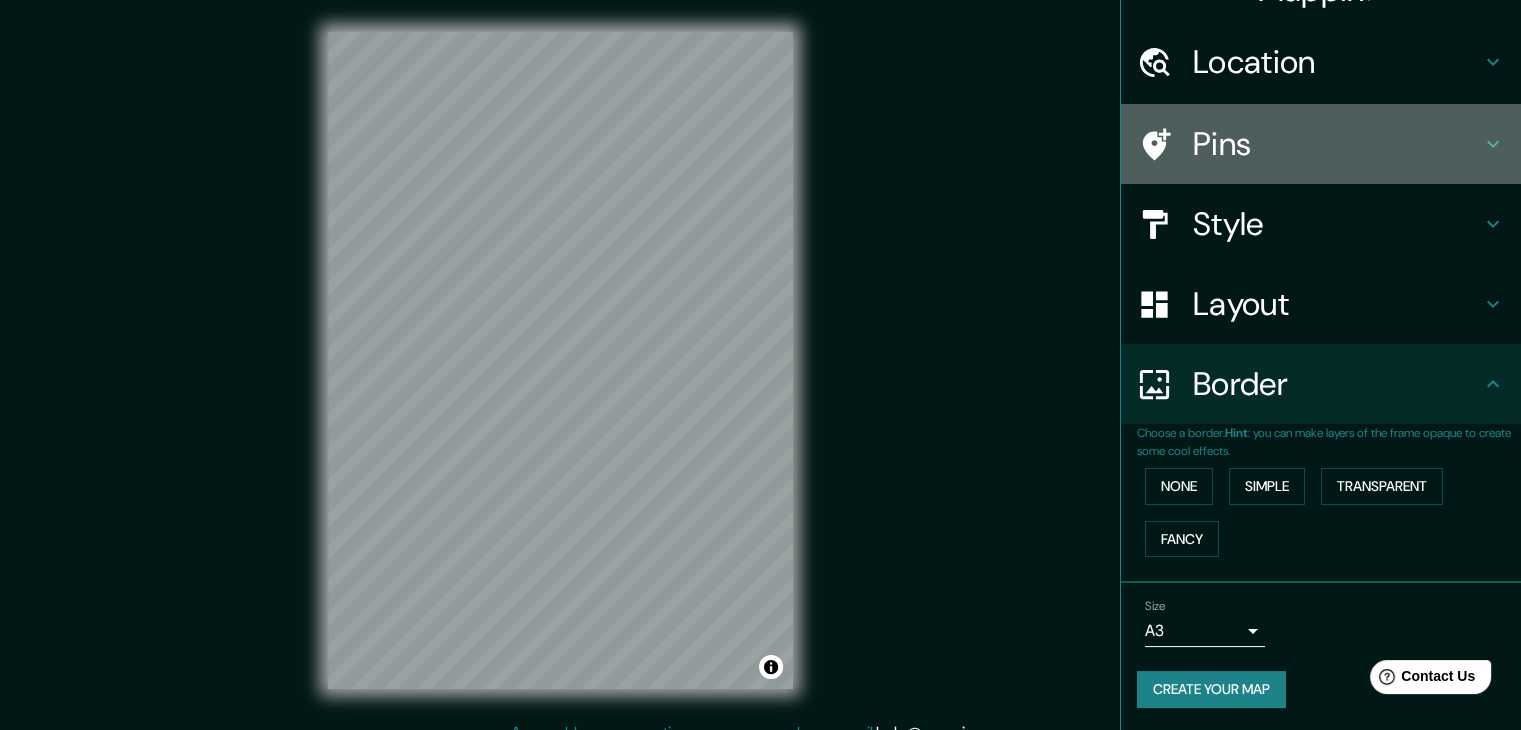 click on "Pins" at bounding box center [1337, 144] 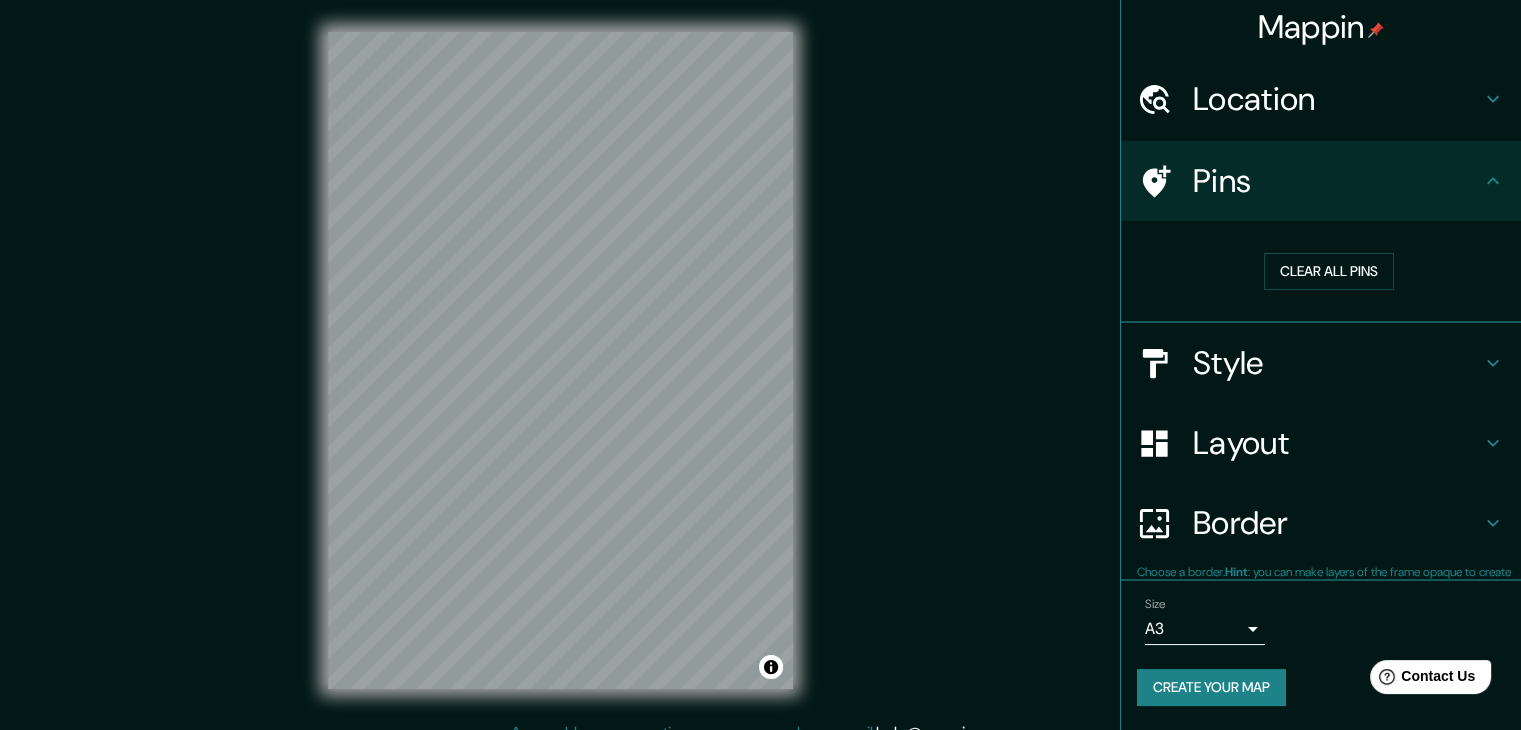 scroll, scrollTop: 4, scrollLeft: 0, axis: vertical 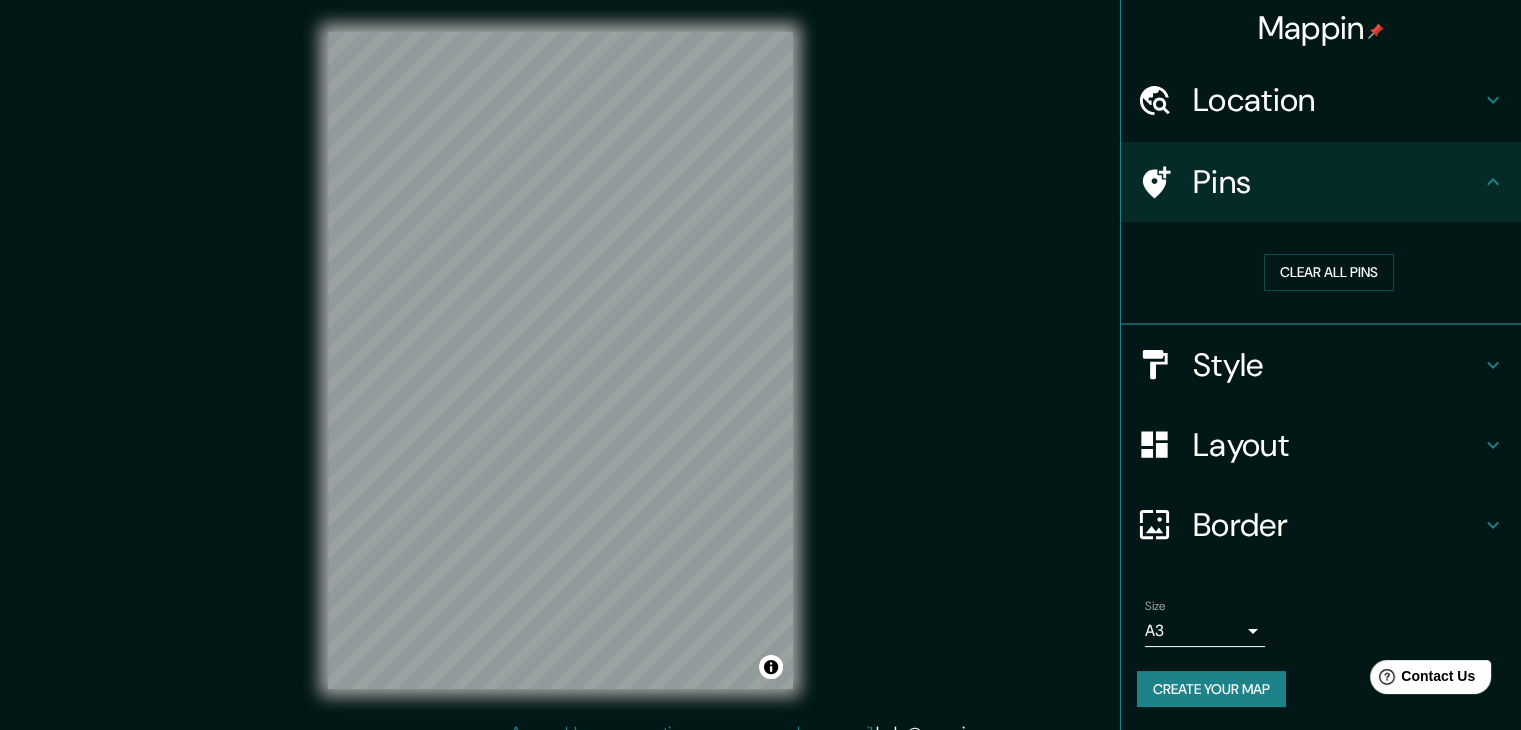 click on "Pins" at bounding box center [1321, 182] 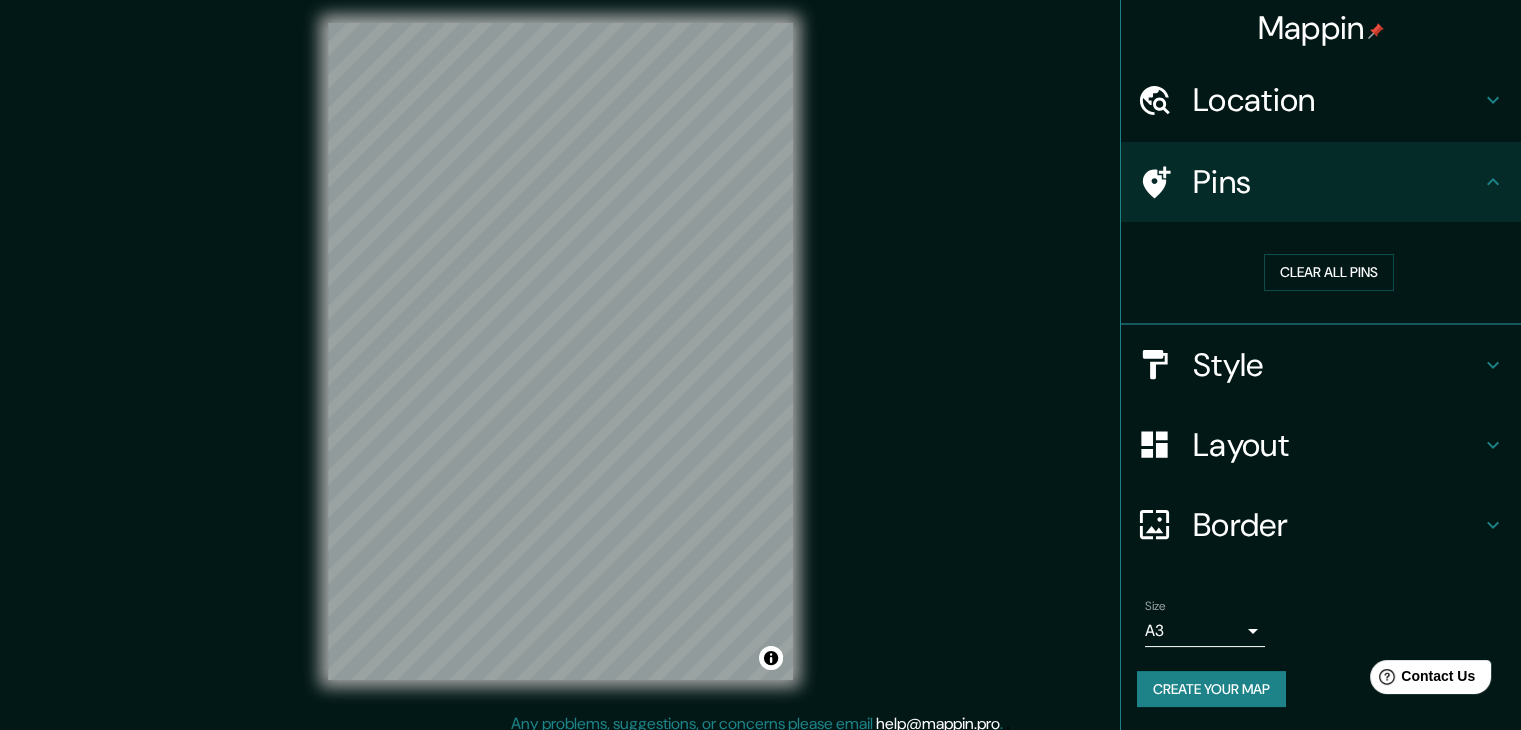 scroll, scrollTop: 23, scrollLeft: 0, axis: vertical 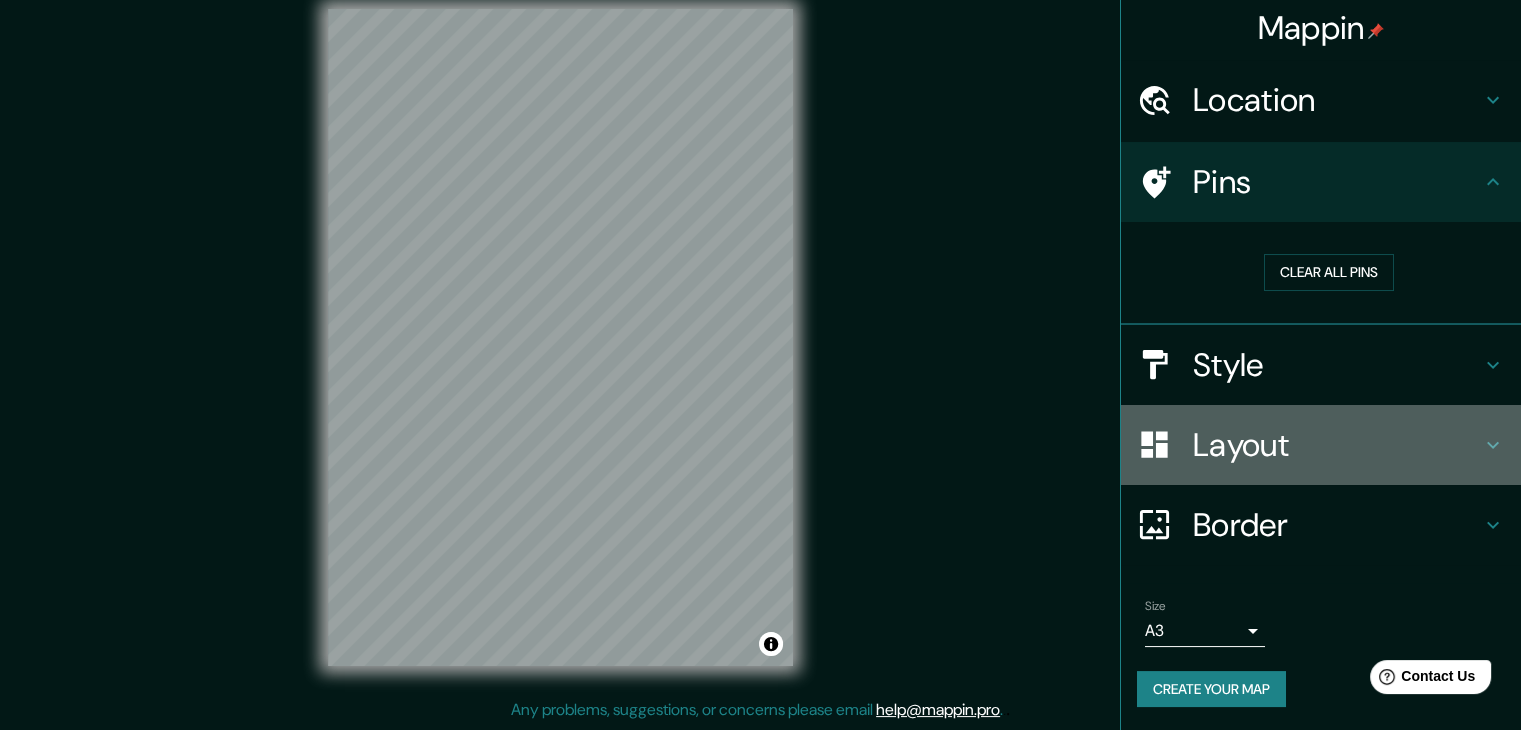 click on "Layout" at bounding box center (1337, 445) 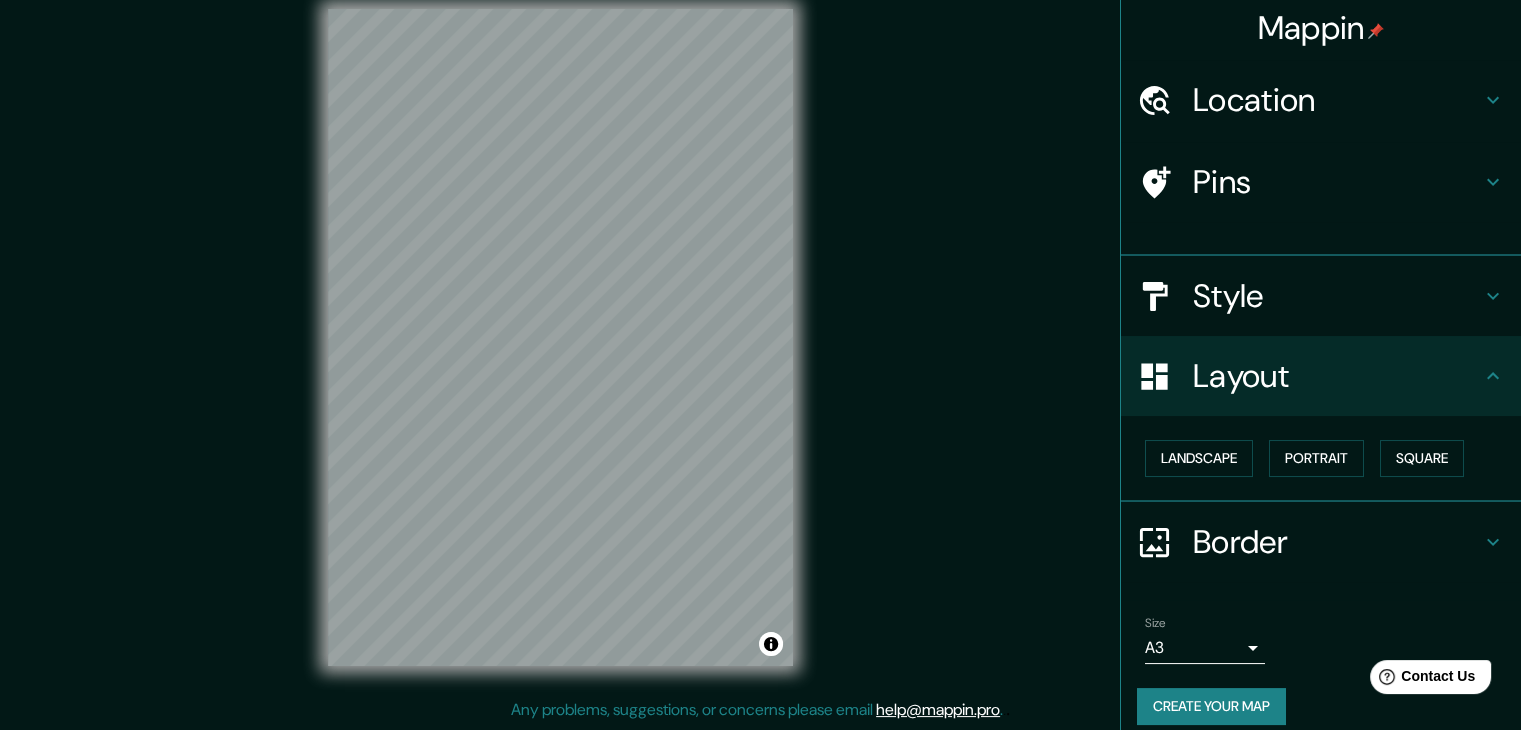 scroll, scrollTop: 0, scrollLeft: 0, axis: both 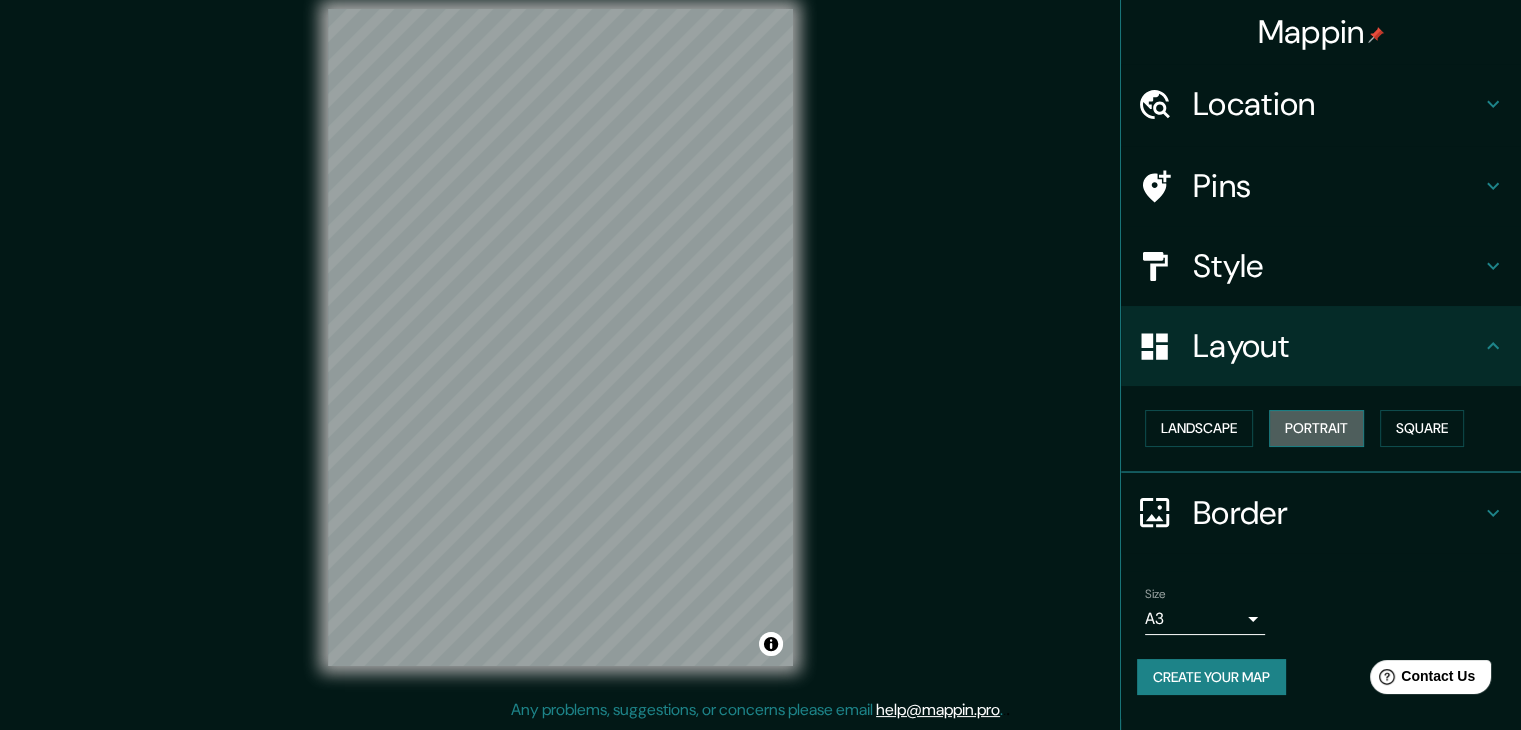 click on "Portrait" at bounding box center (1316, 428) 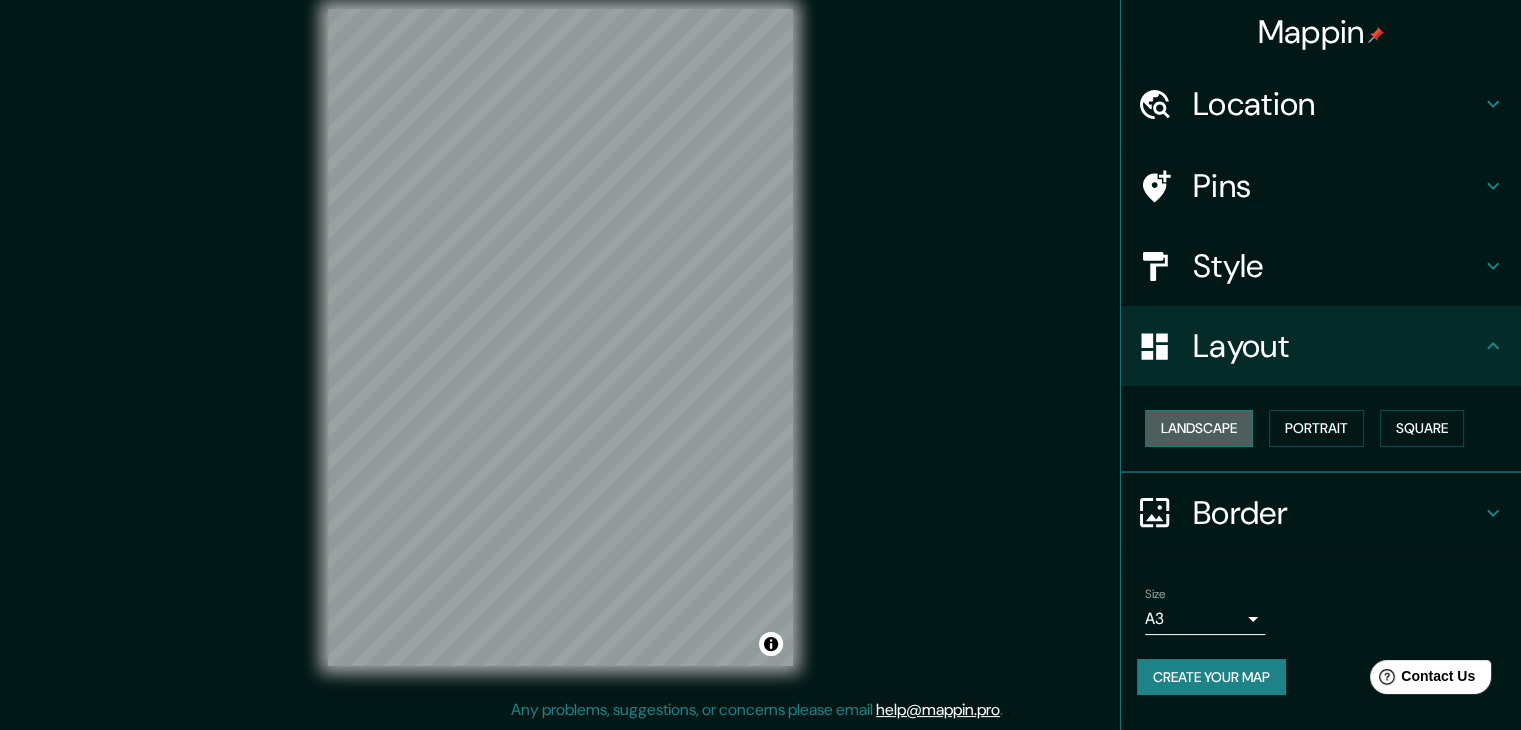 click on "Landscape" at bounding box center [1199, 428] 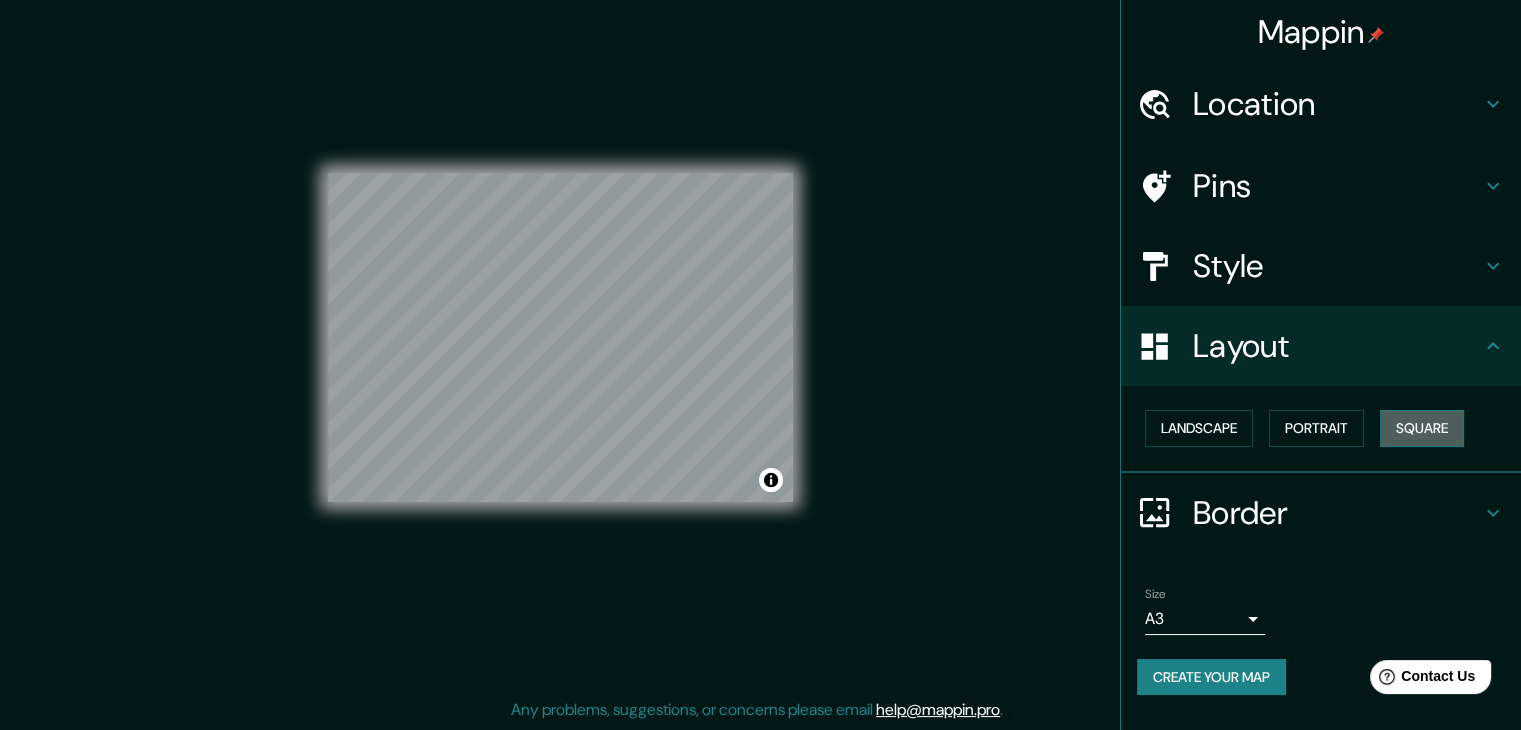 click on "Square" at bounding box center [1422, 428] 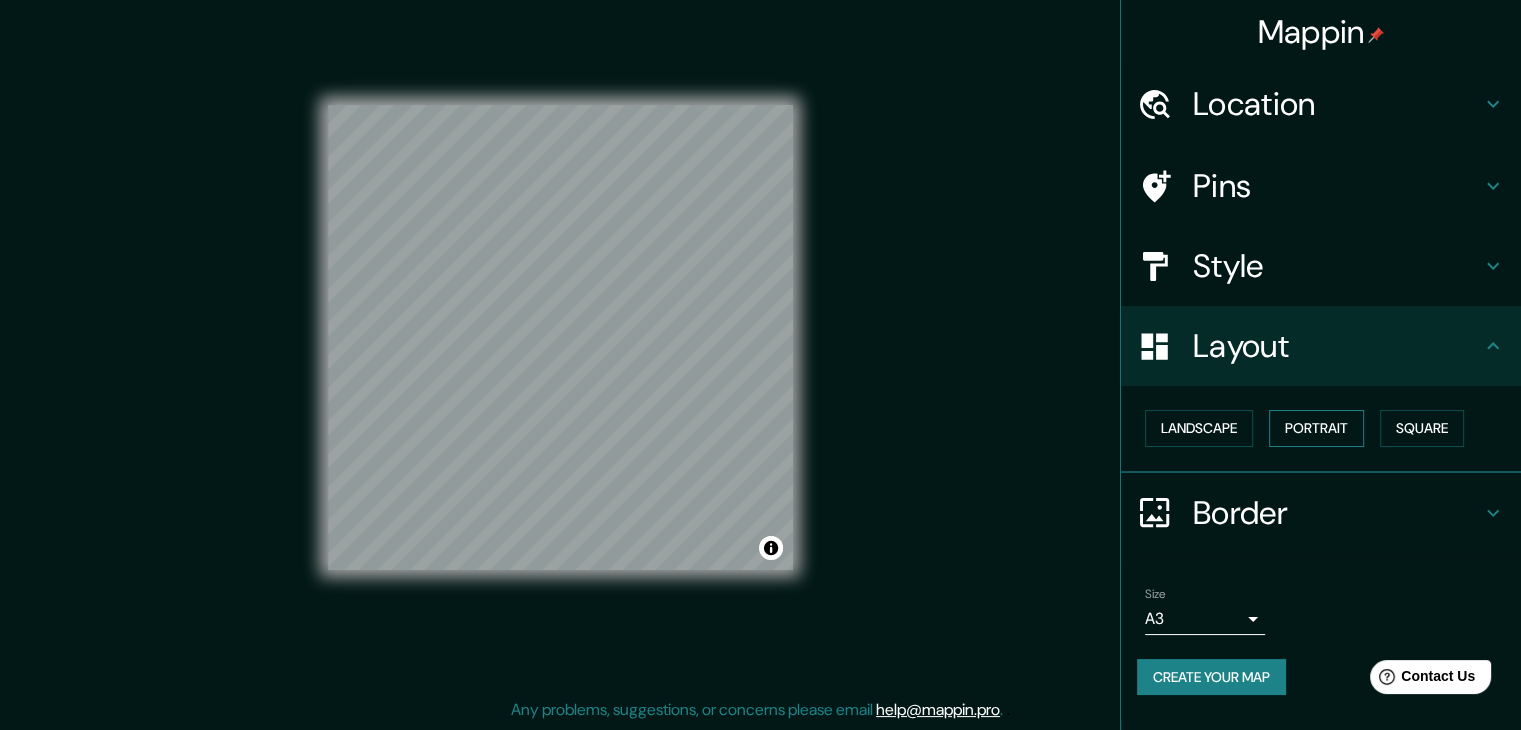 click on "Portrait" at bounding box center [1316, 428] 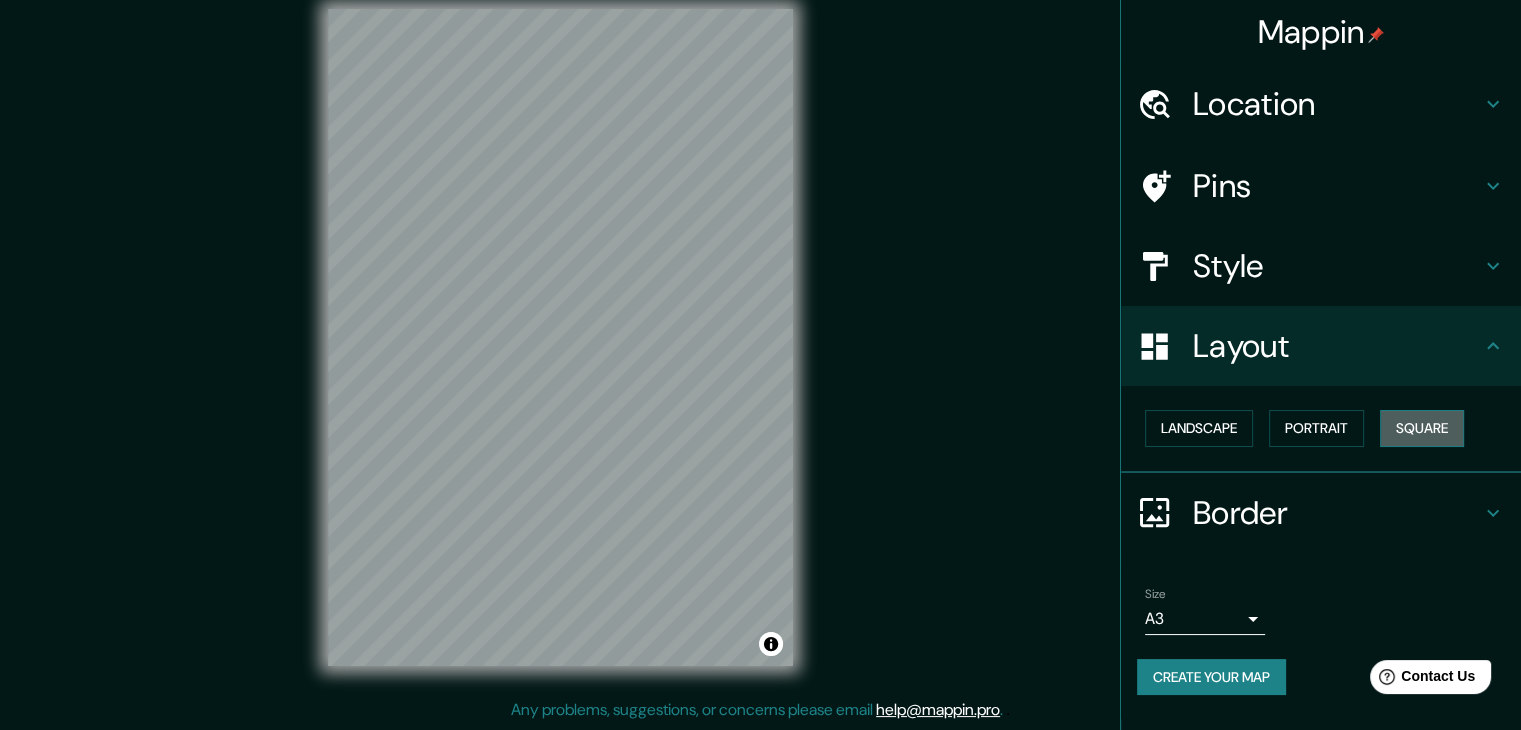 click on "Square" at bounding box center (1422, 428) 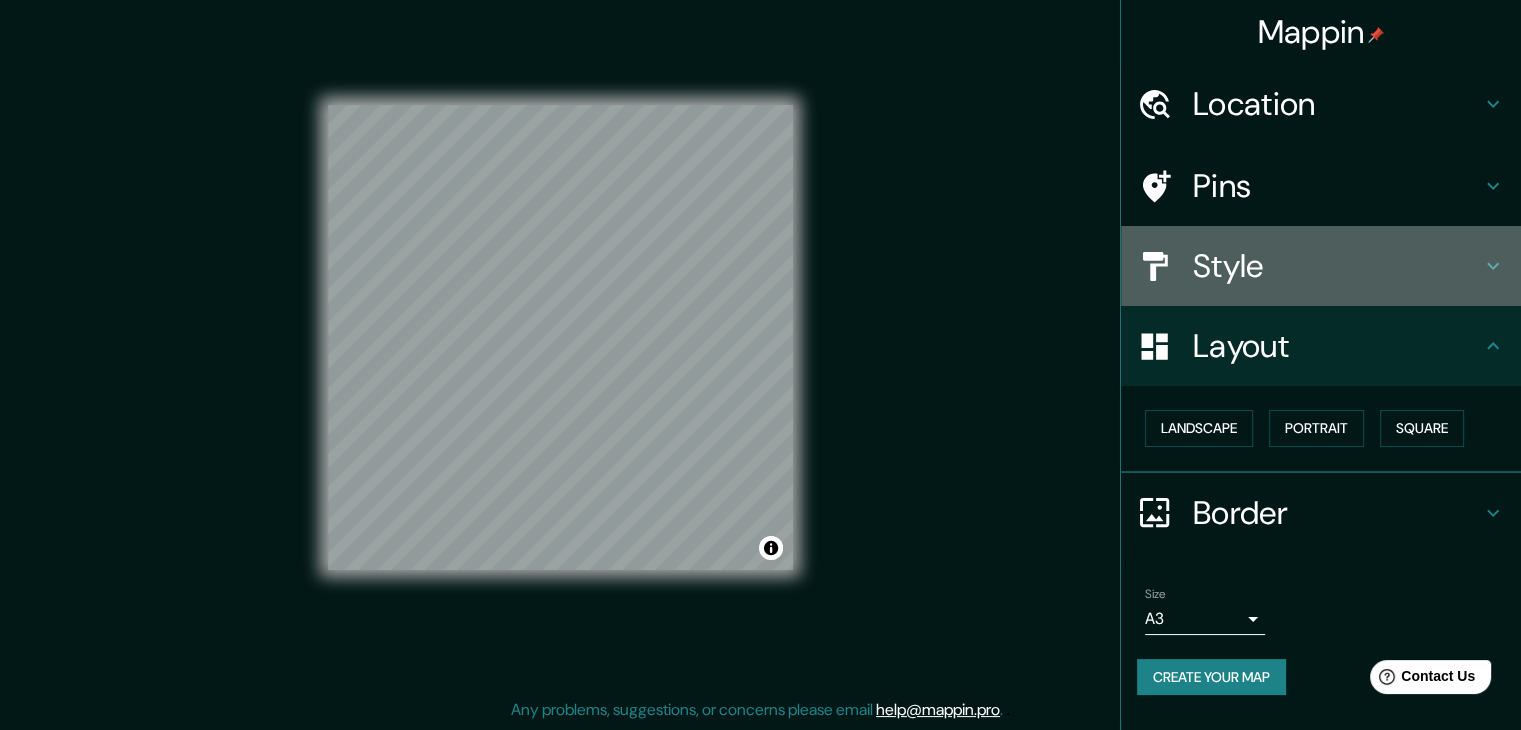 click on "Style" at bounding box center (1337, 266) 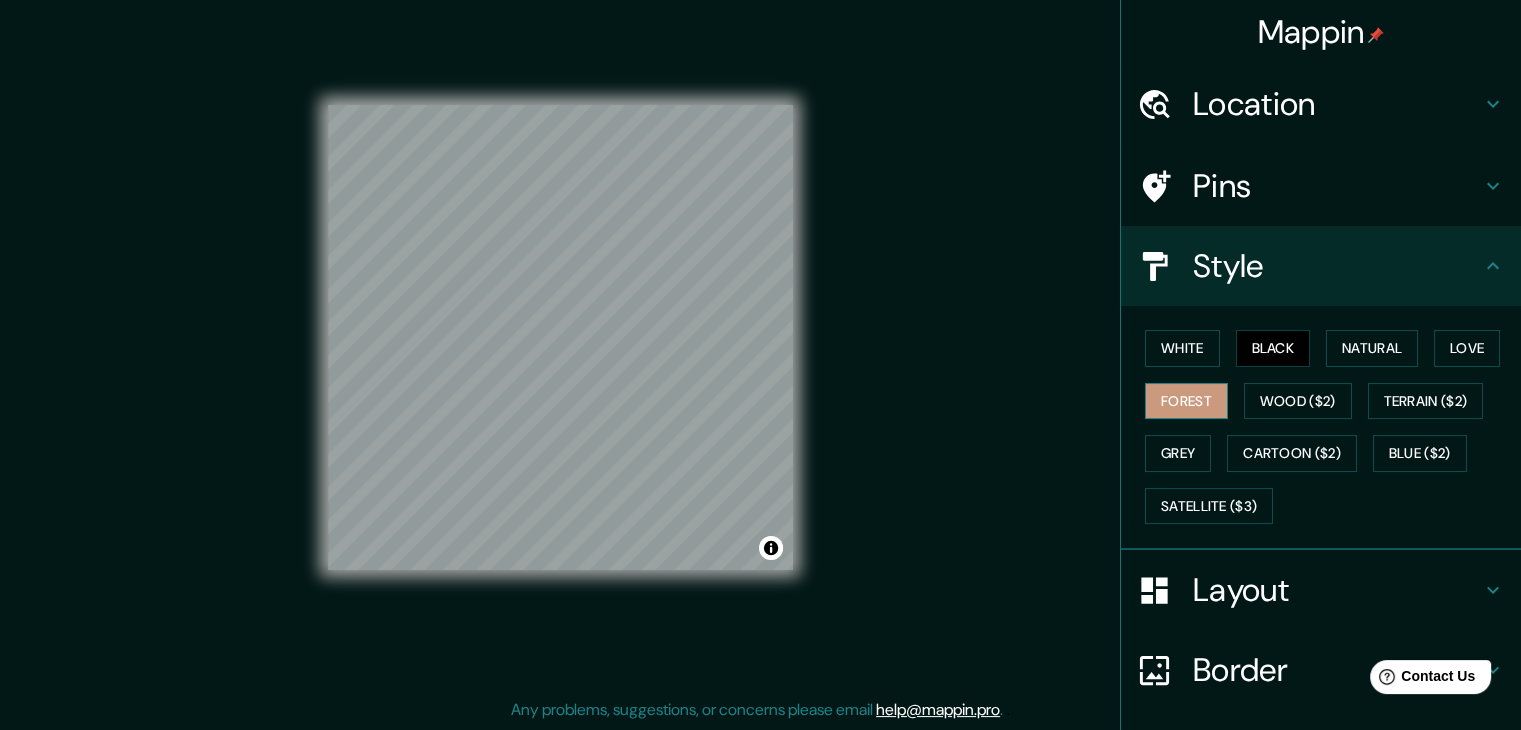 click on "Forest" at bounding box center (1186, 401) 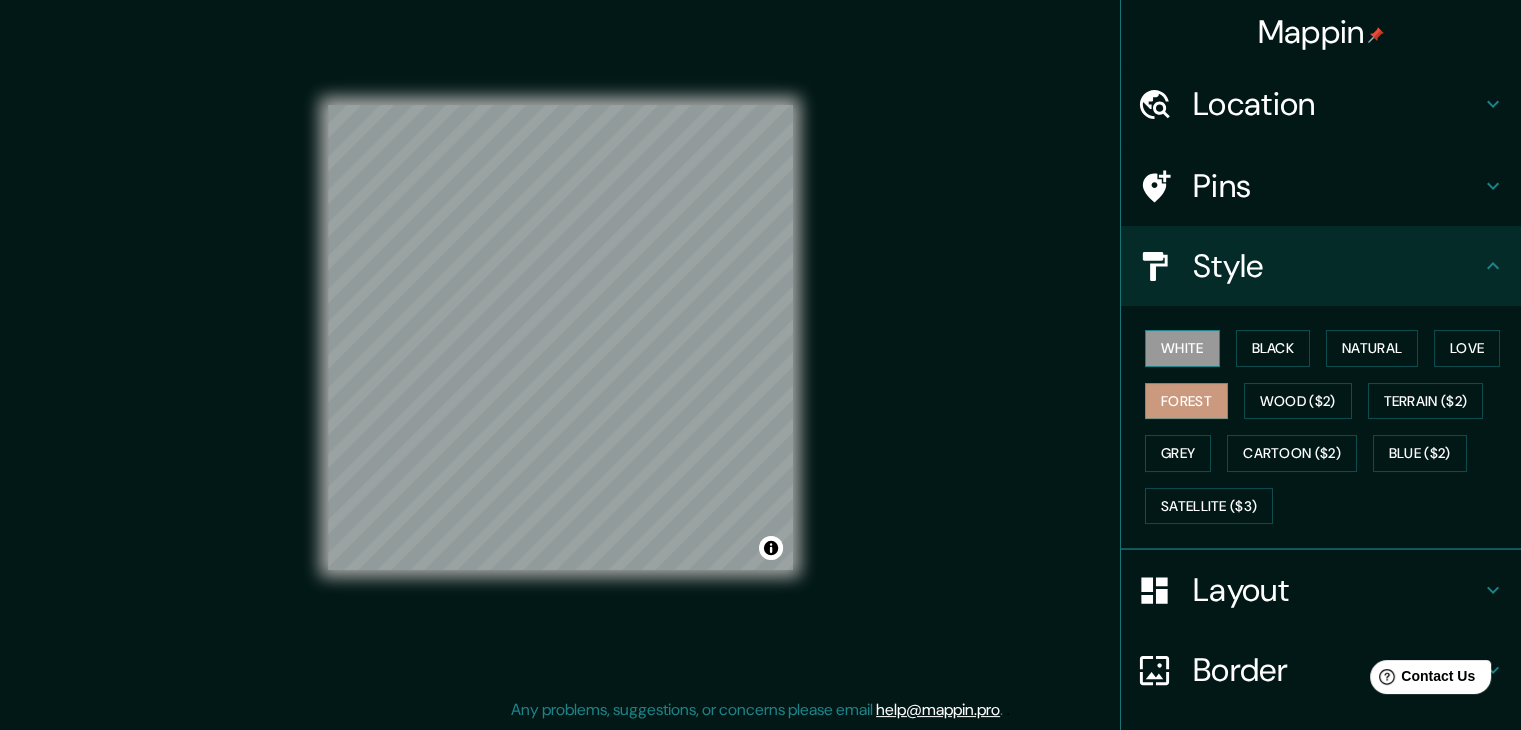 click on "White" at bounding box center (1182, 348) 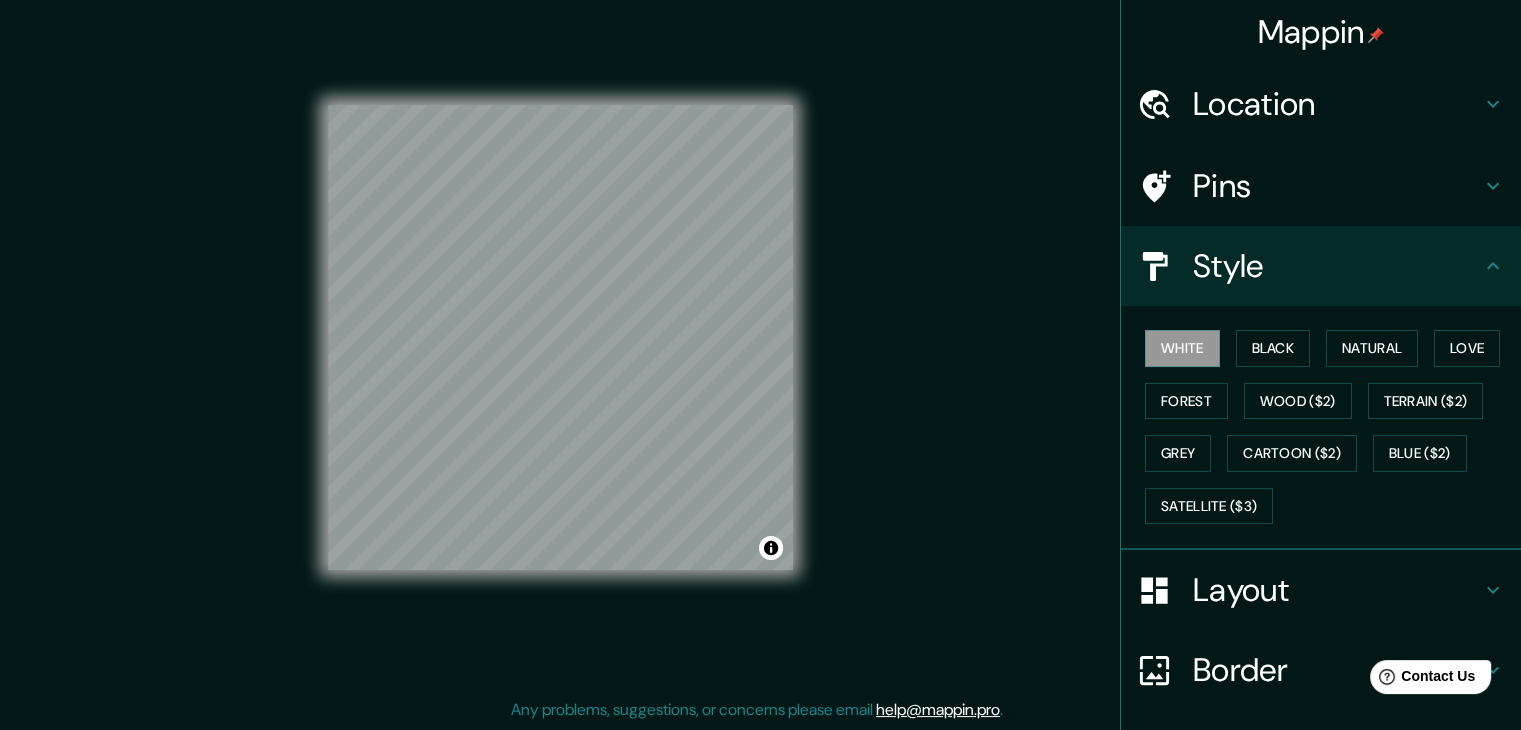 click on "White Black Natural Love Forest Wood ($2) Terrain ($2) Grey Cartoon ($2) Blue ($2) Satellite ($3)" at bounding box center [1329, 427] 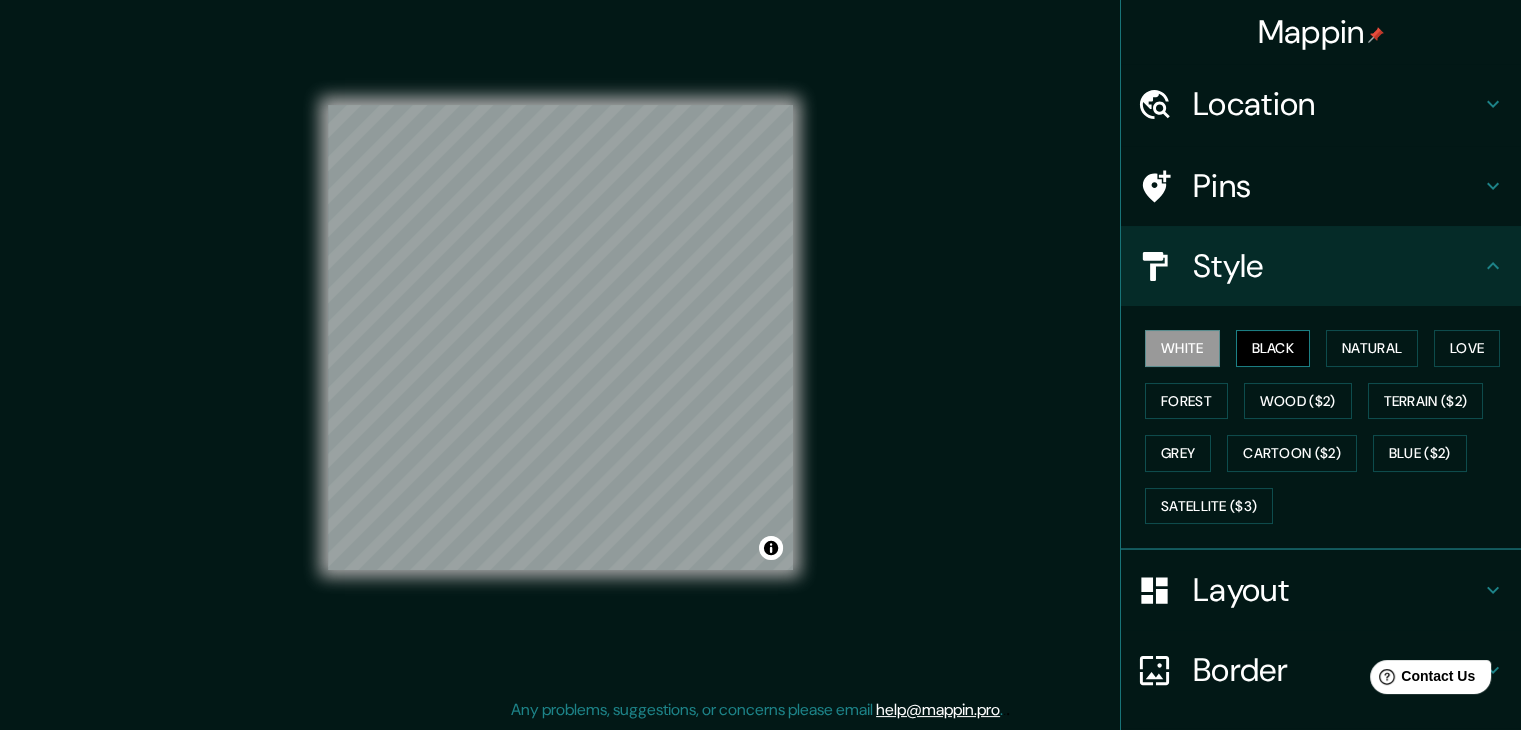 click on "Black" at bounding box center (1273, 348) 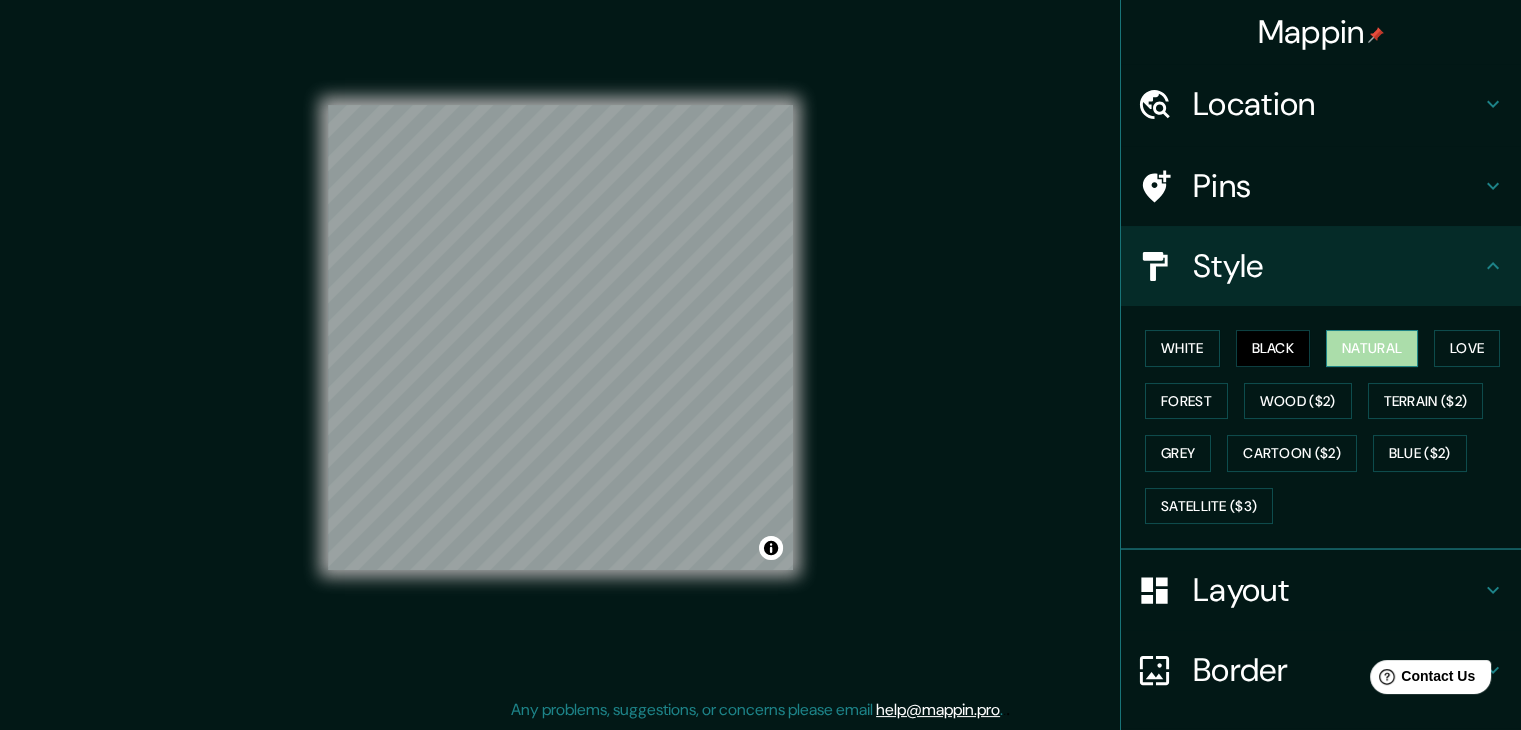 click on "Natural" at bounding box center (1372, 348) 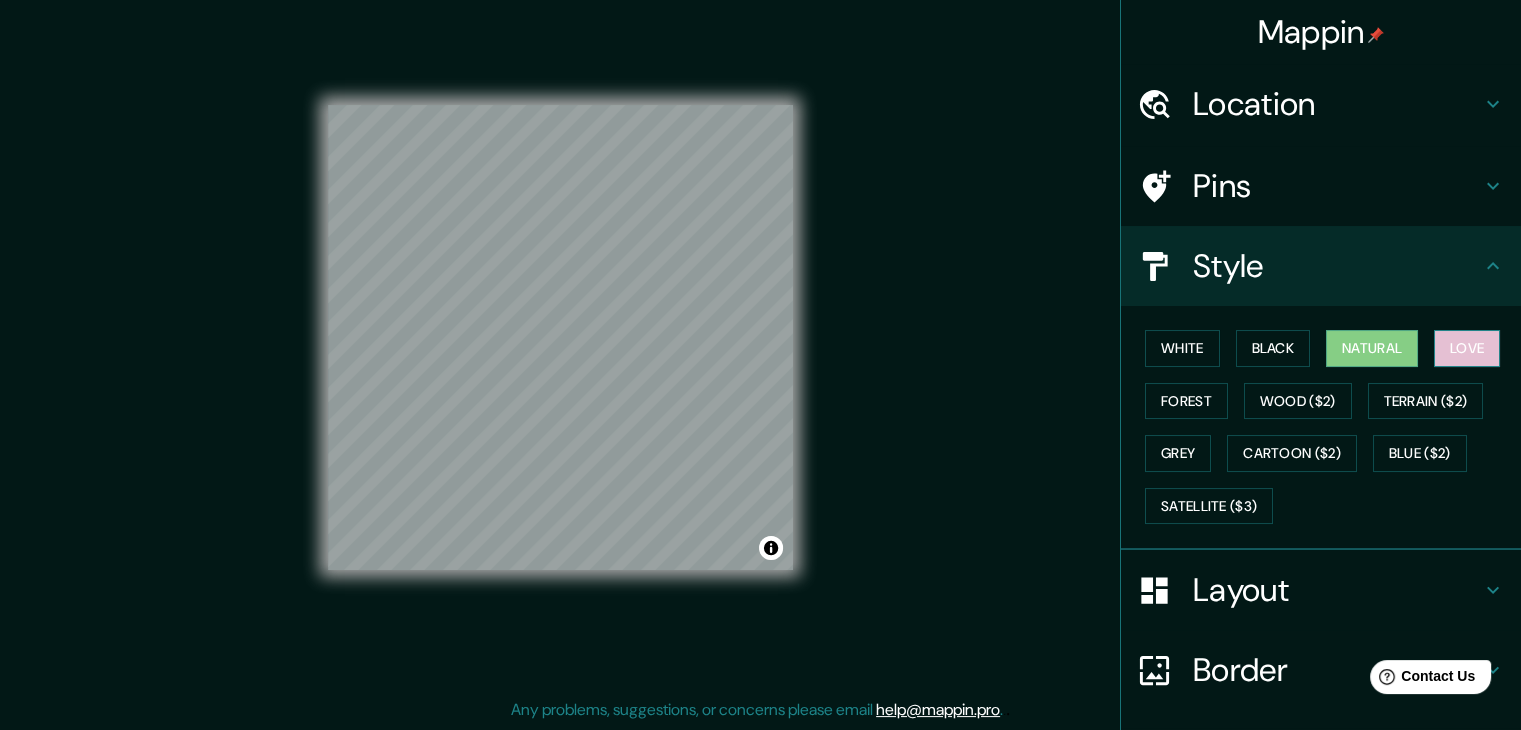click on "Love" at bounding box center [1467, 348] 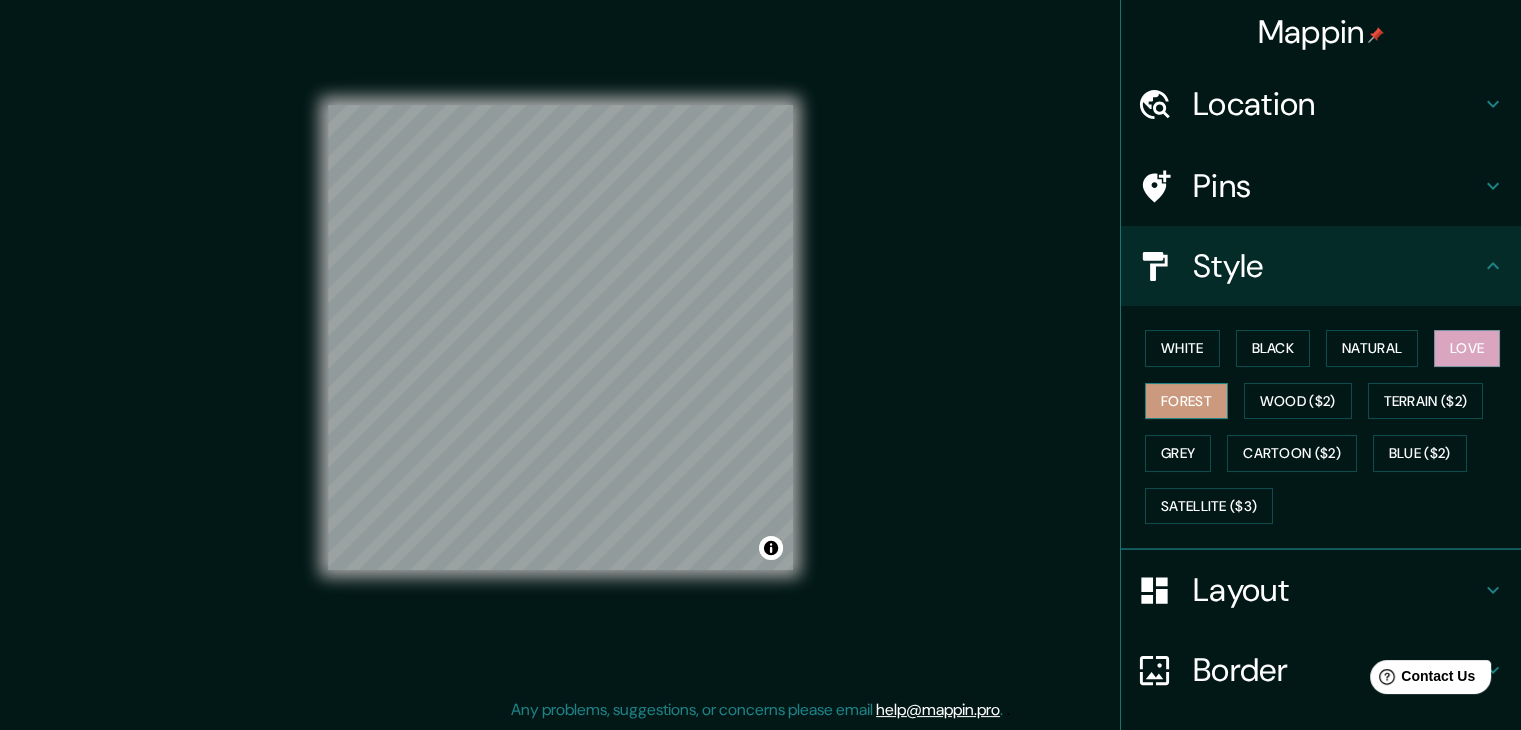 click on "Forest" at bounding box center [1186, 401] 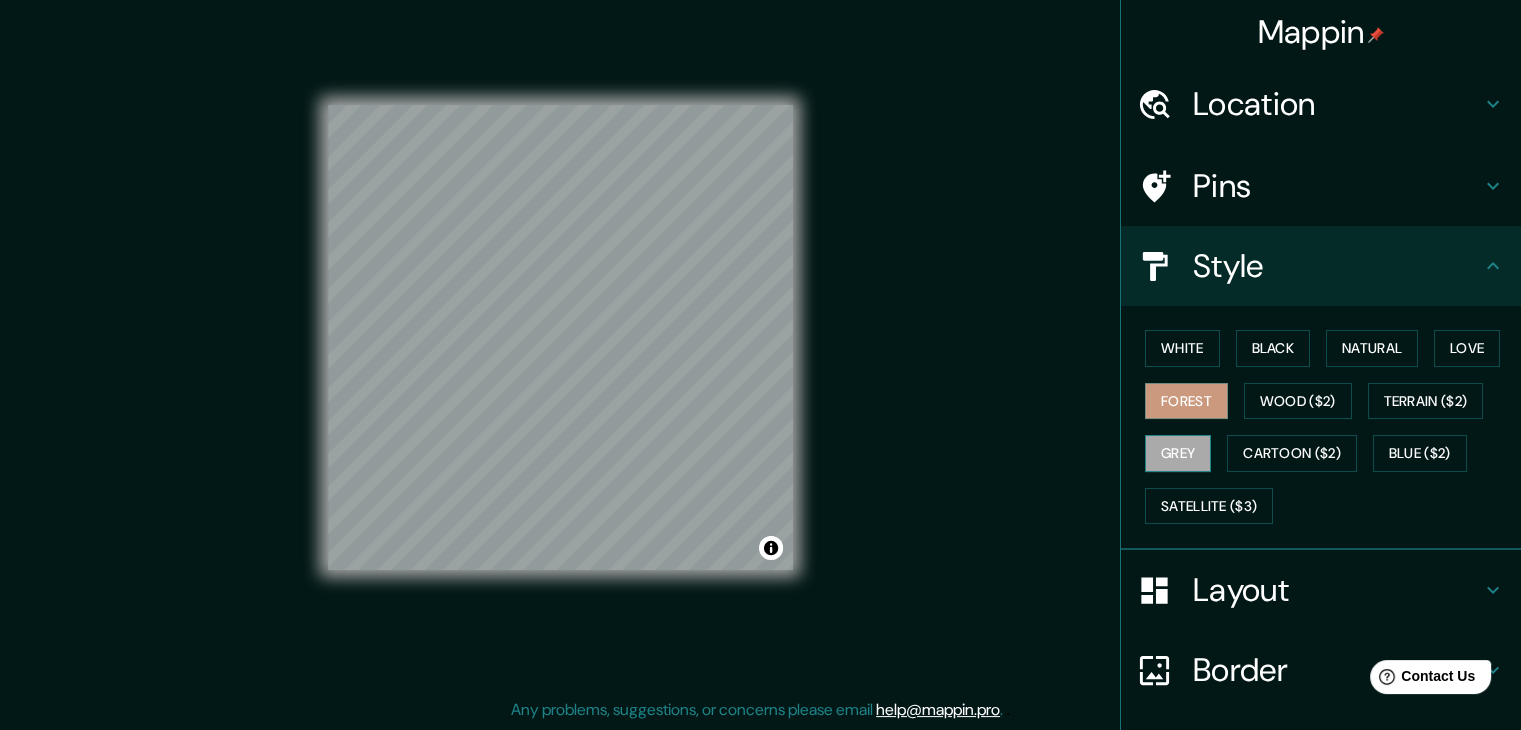 click on "Grey" at bounding box center (1178, 453) 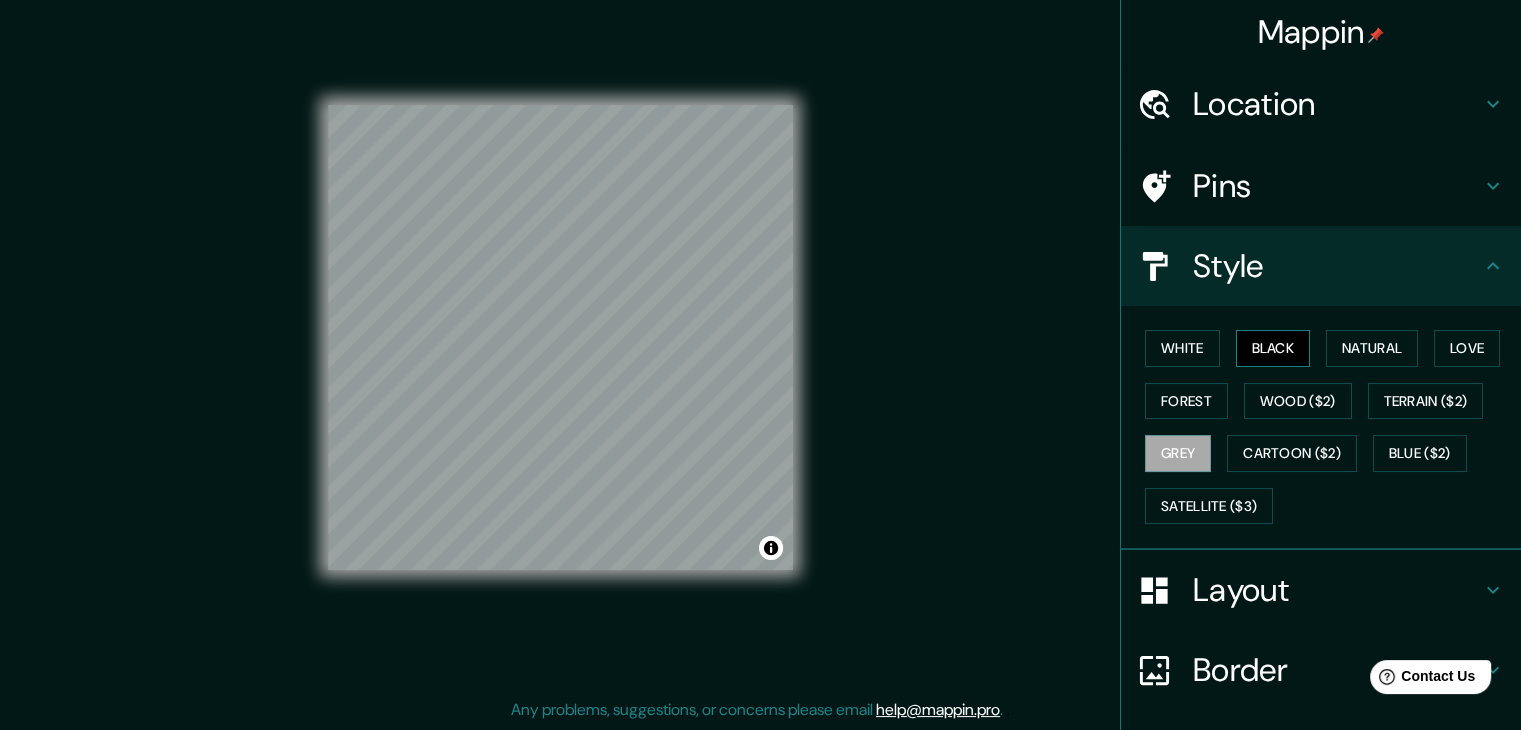 click on "Black" at bounding box center [1273, 348] 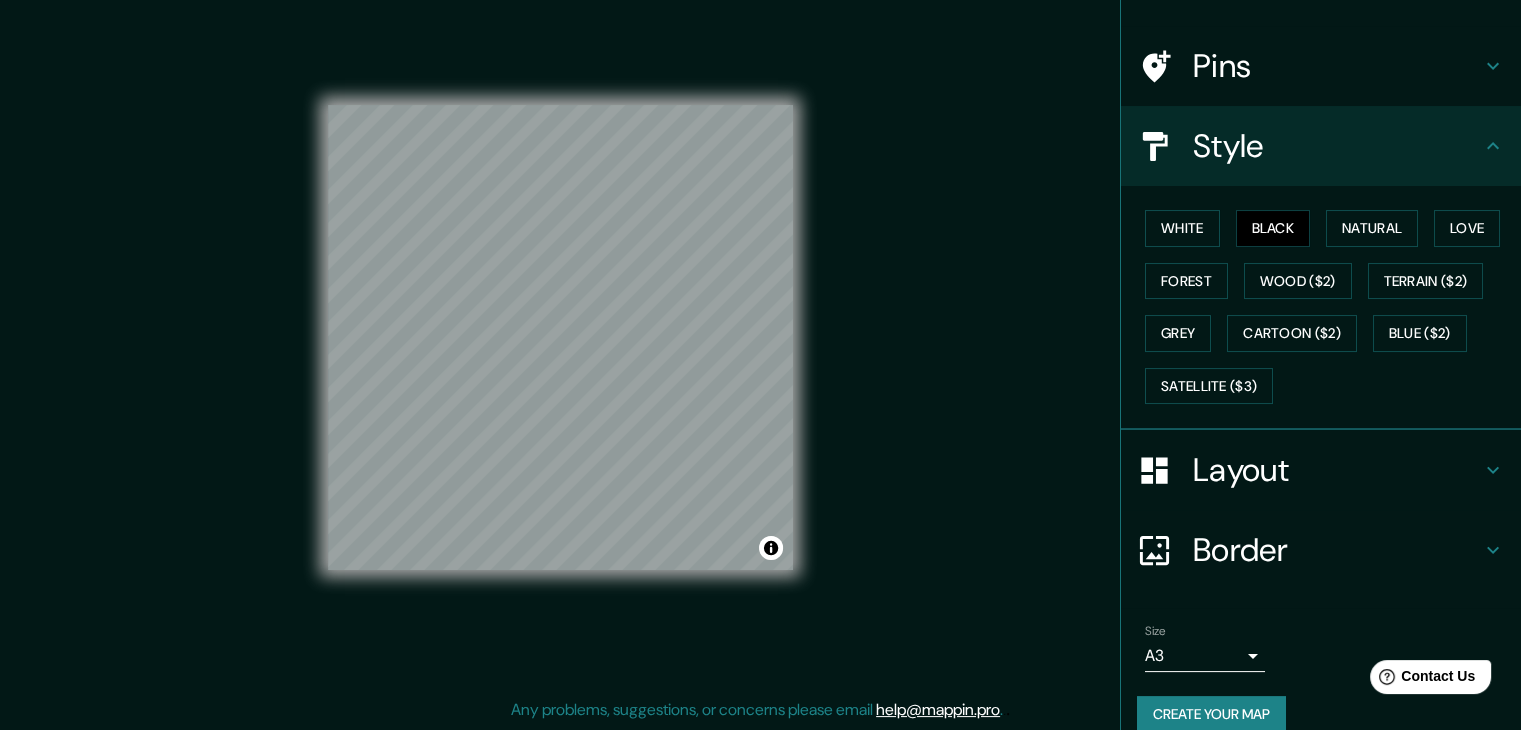 scroll, scrollTop: 144, scrollLeft: 0, axis: vertical 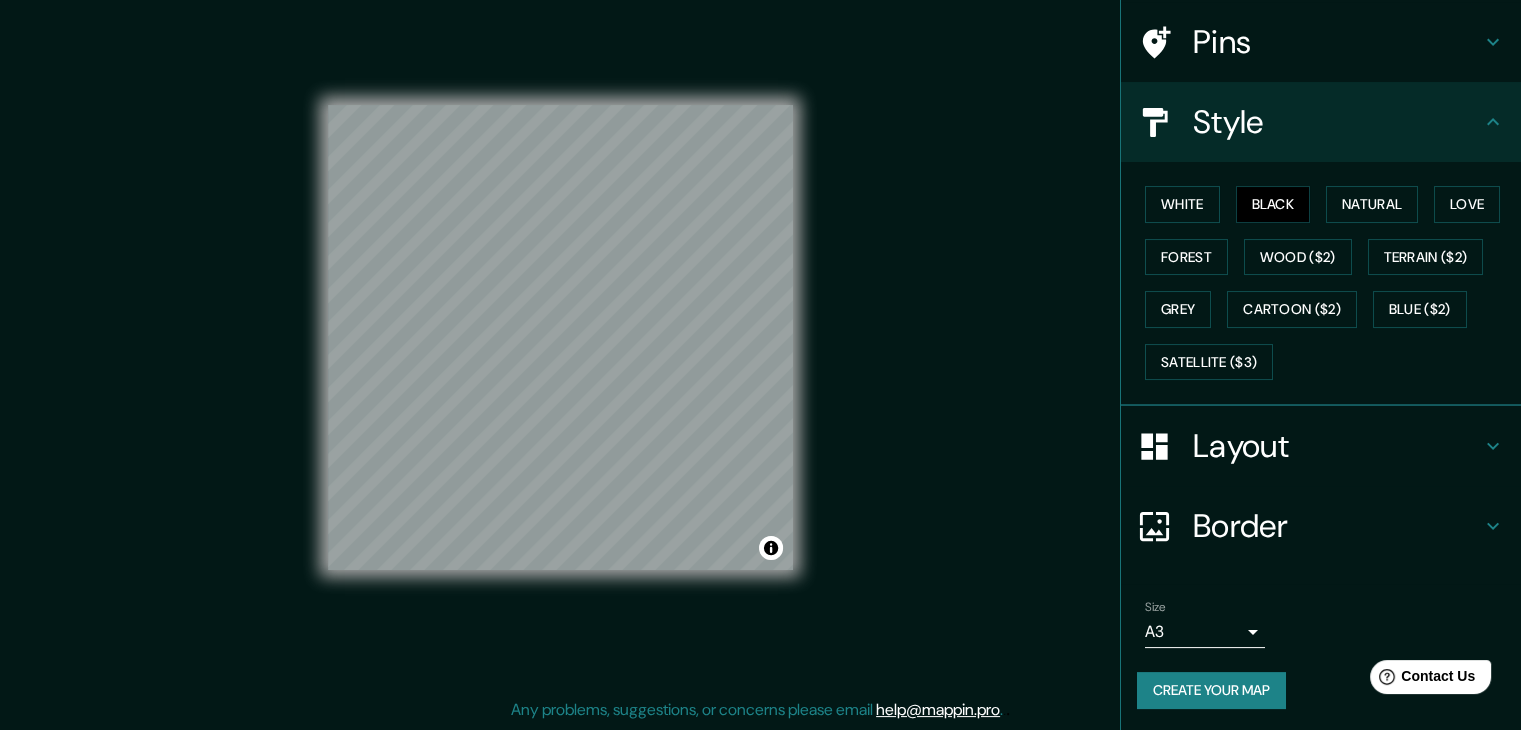 click on "Create your map" at bounding box center (1211, 690) 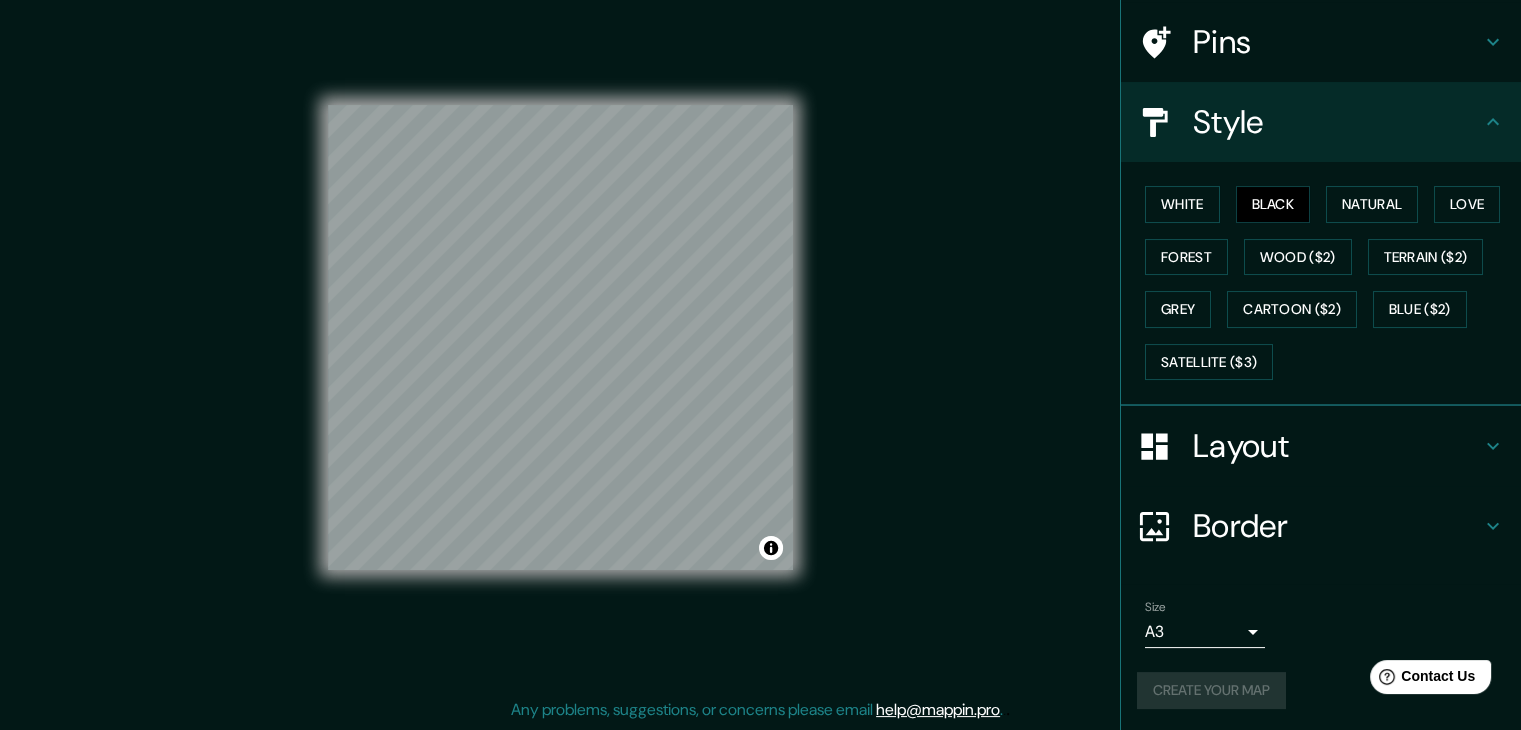 click on "Create your map" at bounding box center (1321, 690) 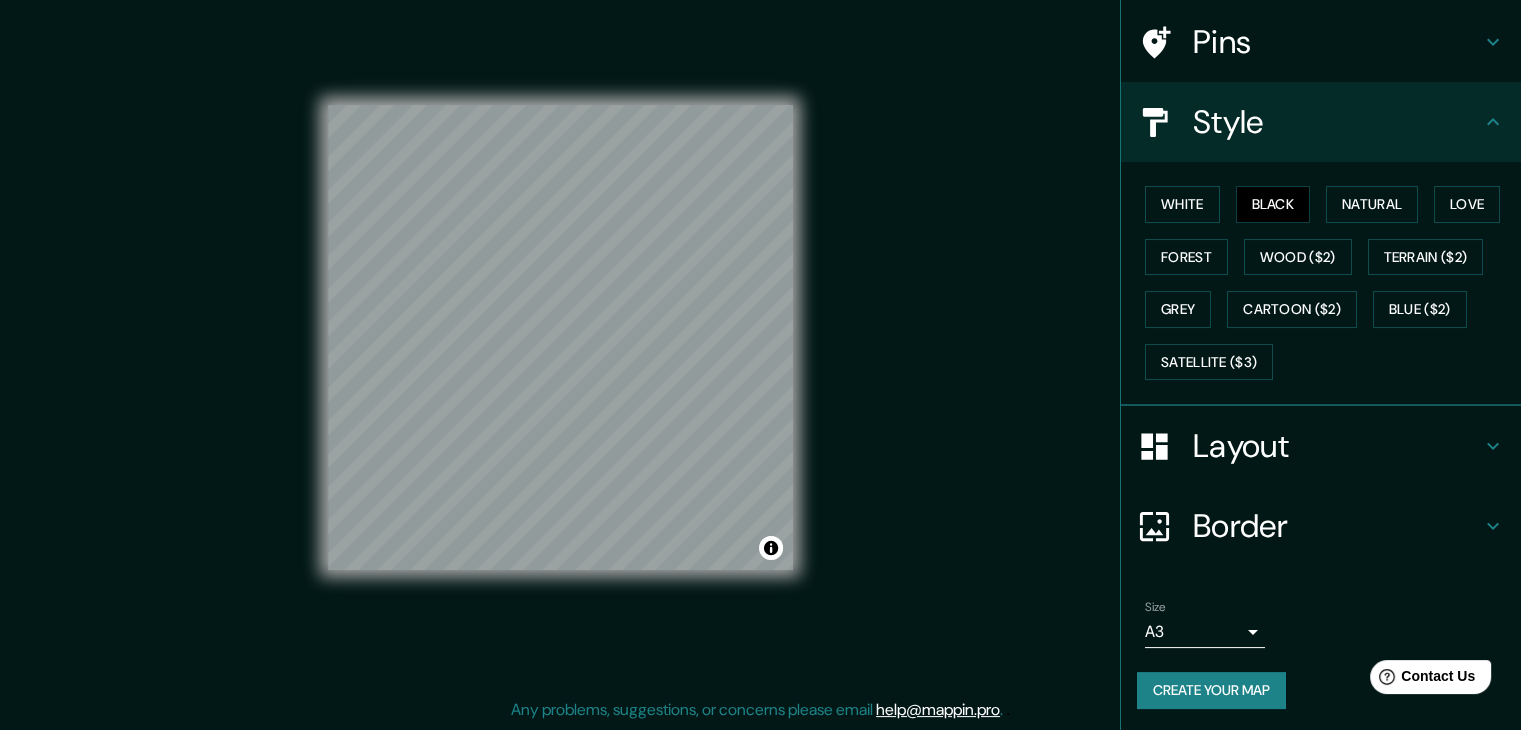 click on "Create your map" at bounding box center (1211, 690) 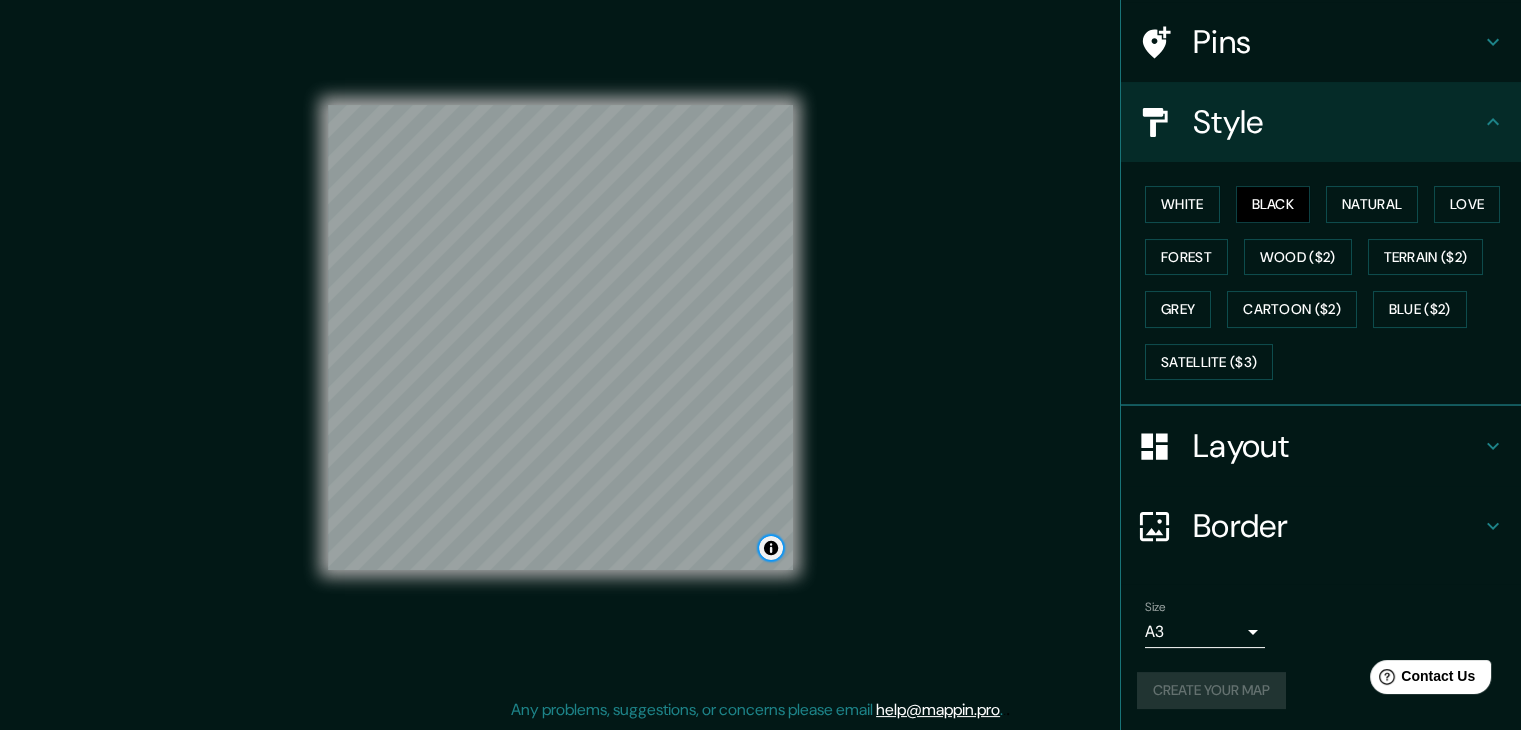 click at bounding box center (771, 548) 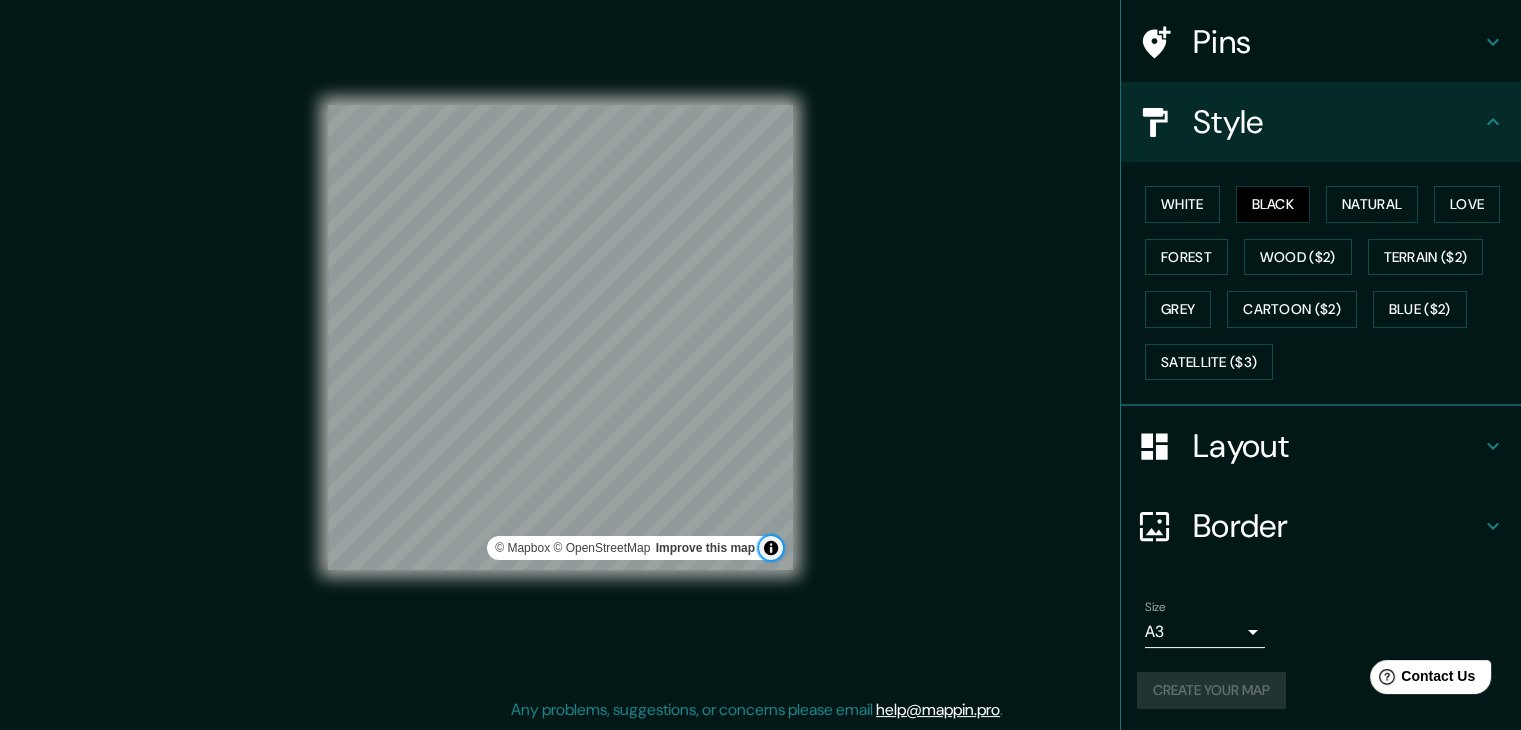 click at bounding box center [771, 548] 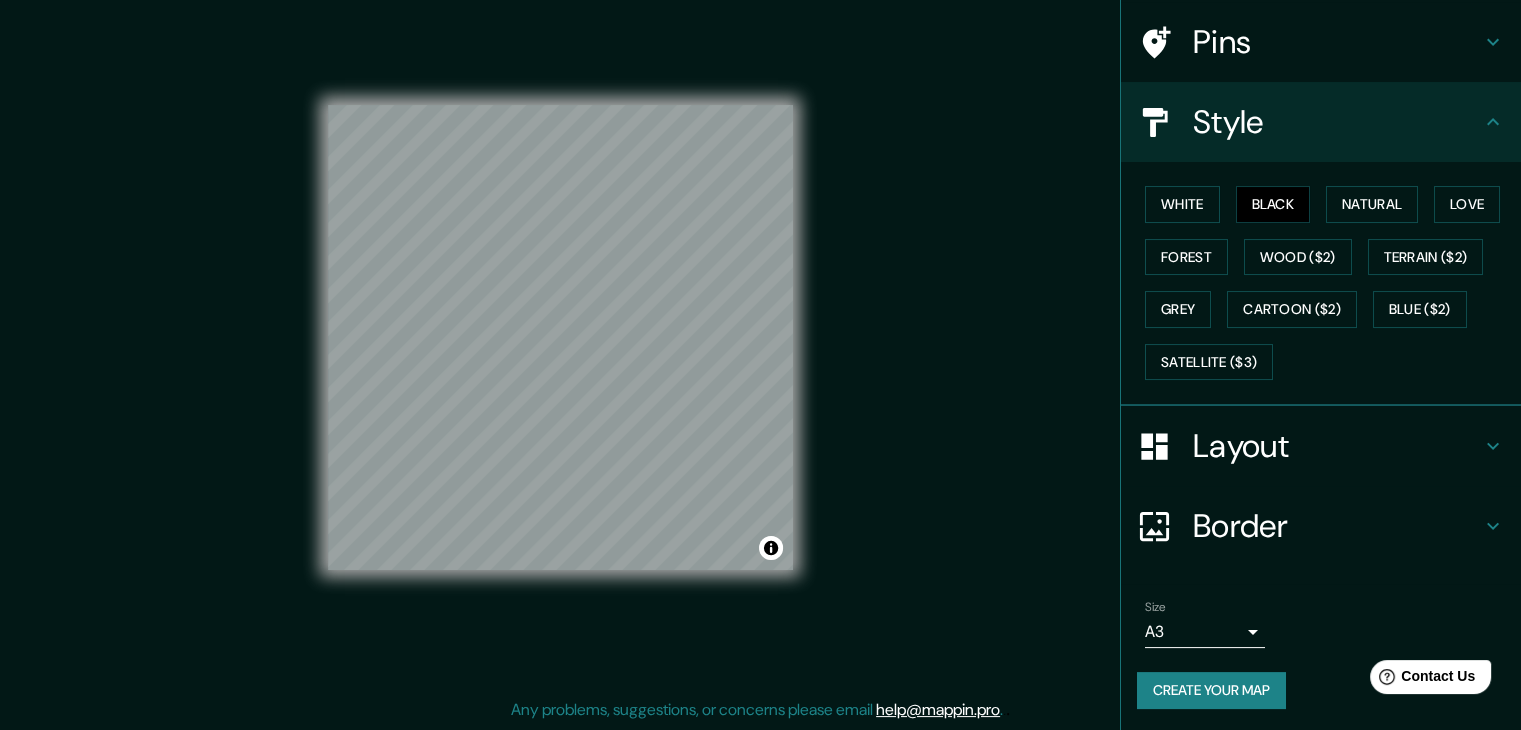 click on "Create your map" at bounding box center [1211, 690] 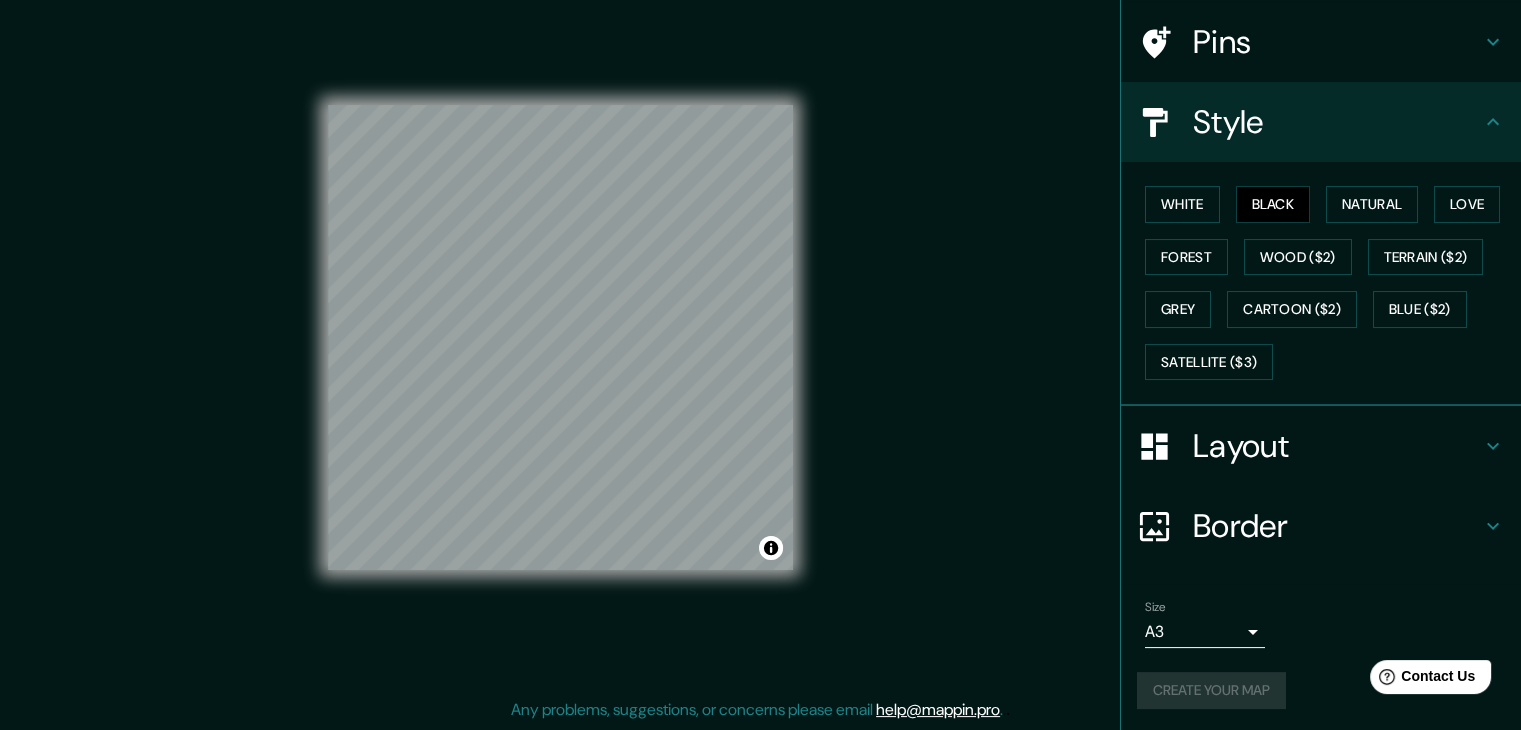 click on "Create your map" at bounding box center [1321, 690] 